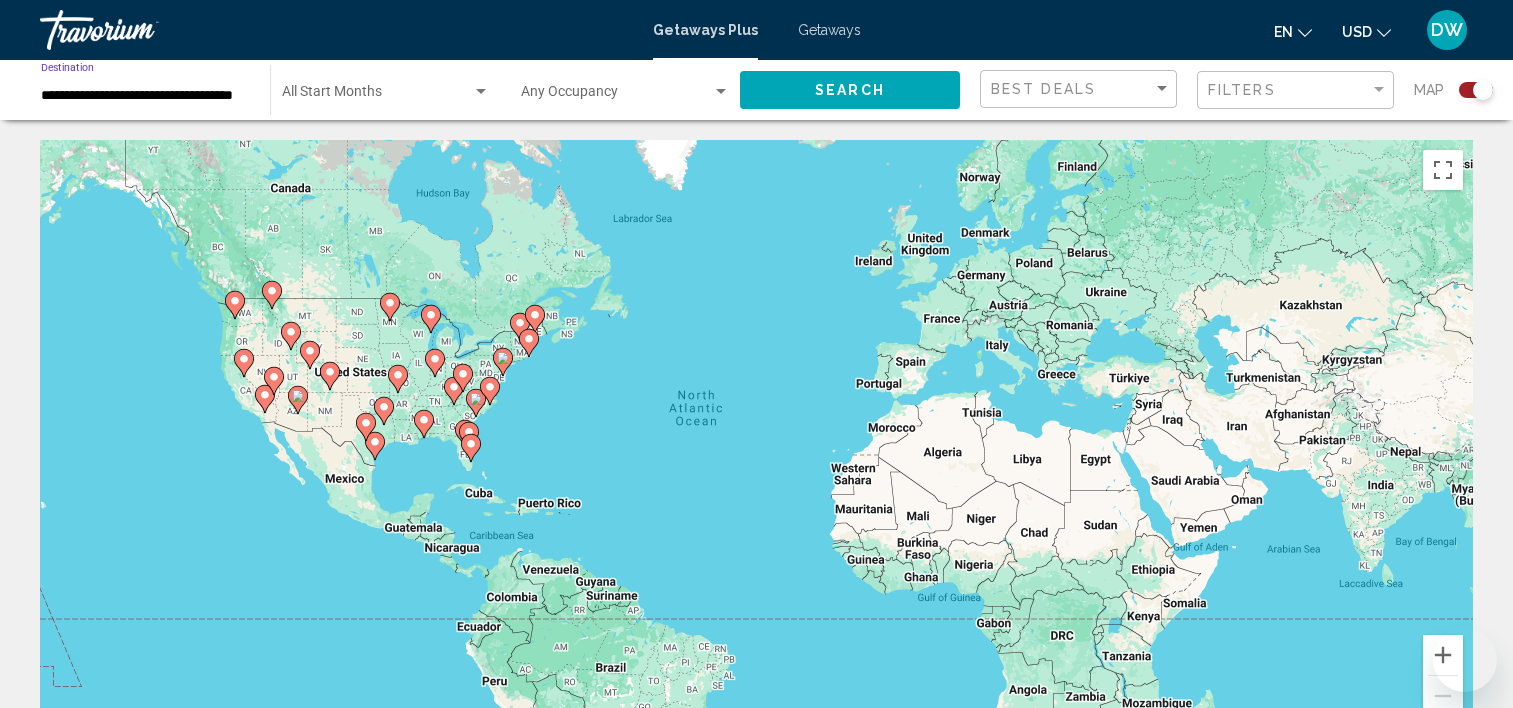 scroll, scrollTop: 3047, scrollLeft: 0, axis: vertical 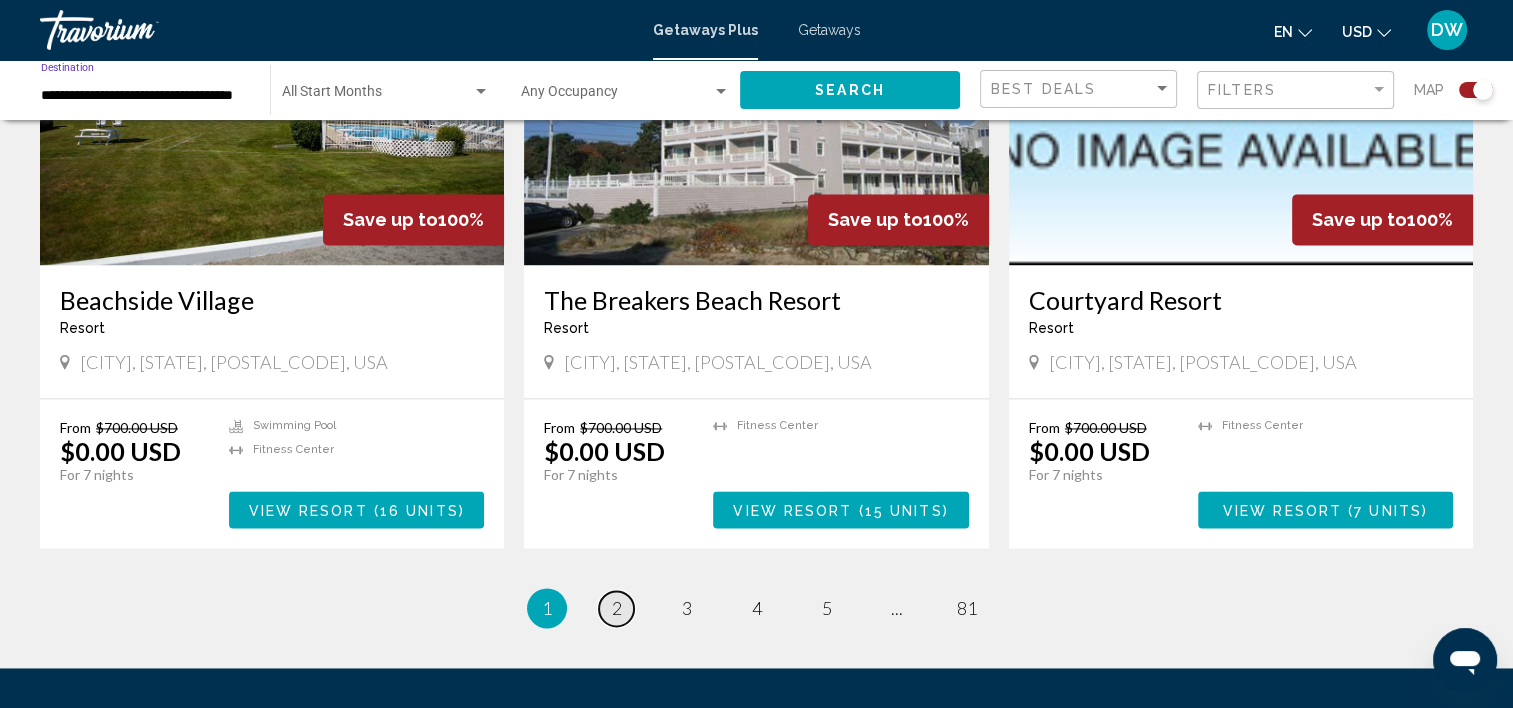 click on "2" at bounding box center (617, 608) 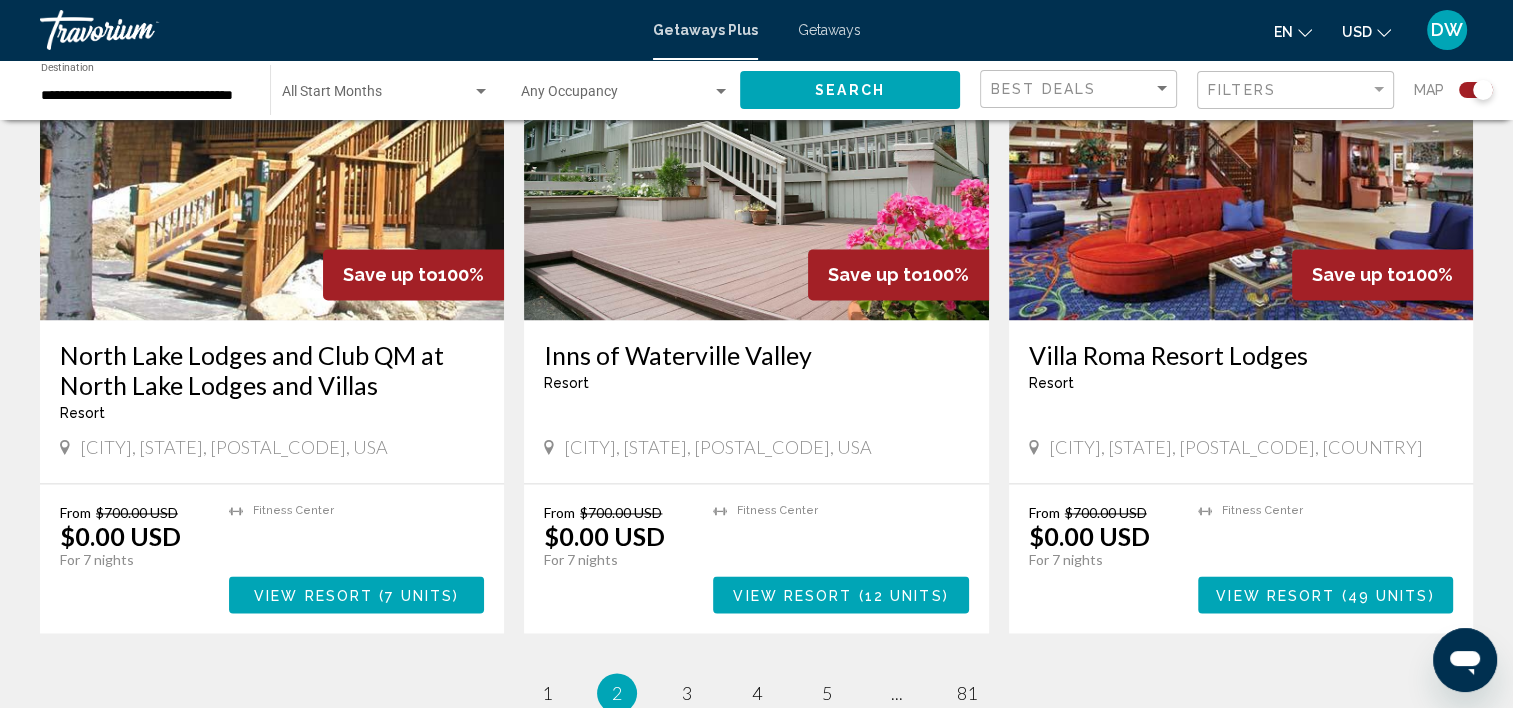 scroll, scrollTop: 3000, scrollLeft: 0, axis: vertical 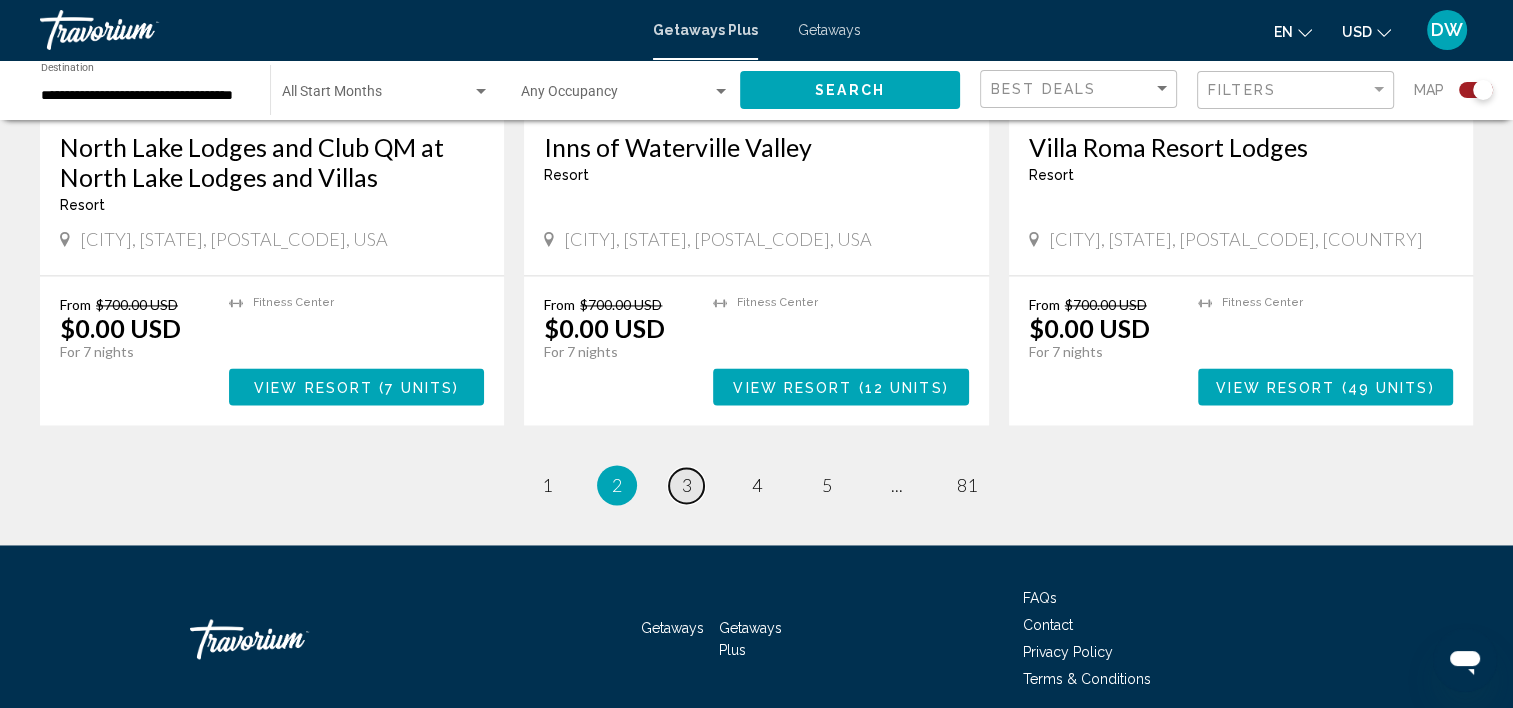 click on "3" at bounding box center [687, 485] 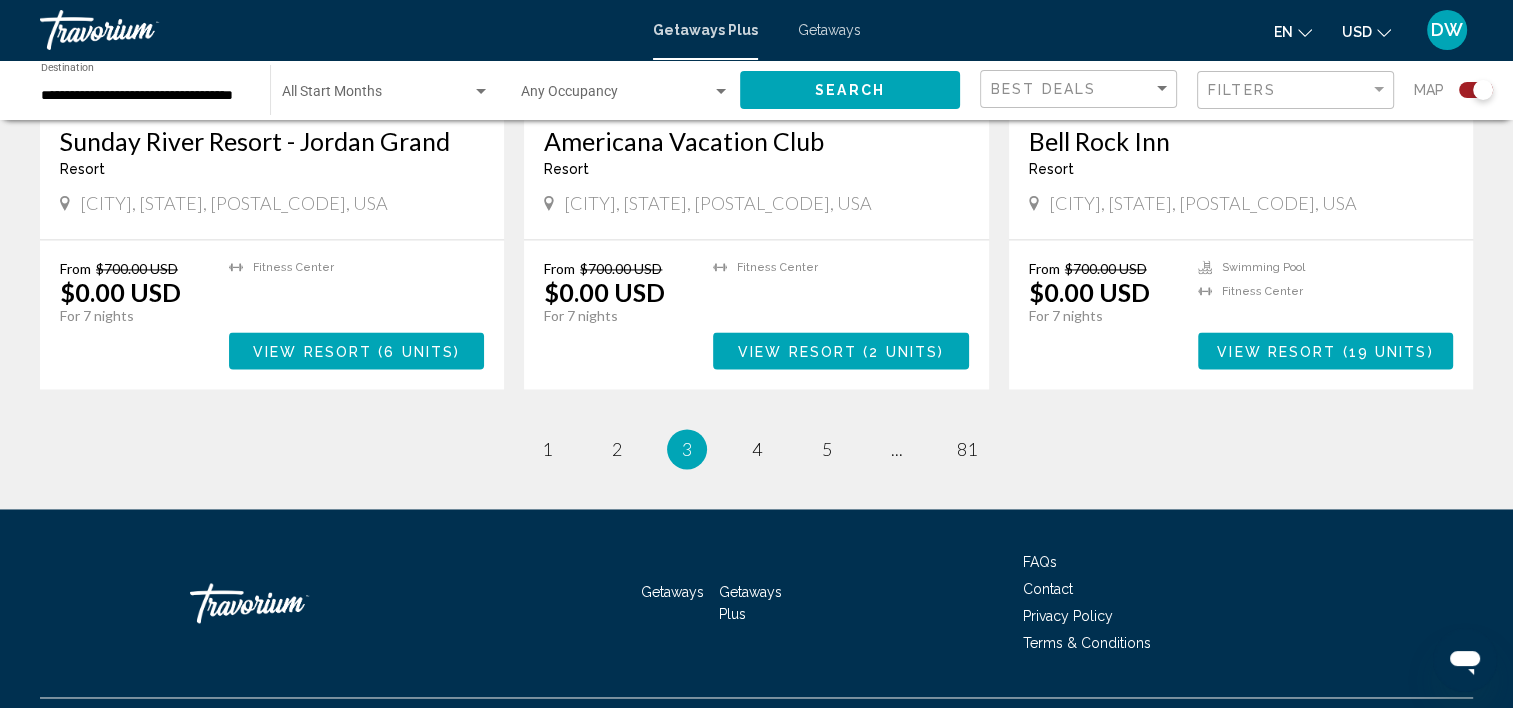 scroll, scrollTop: 3000, scrollLeft: 0, axis: vertical 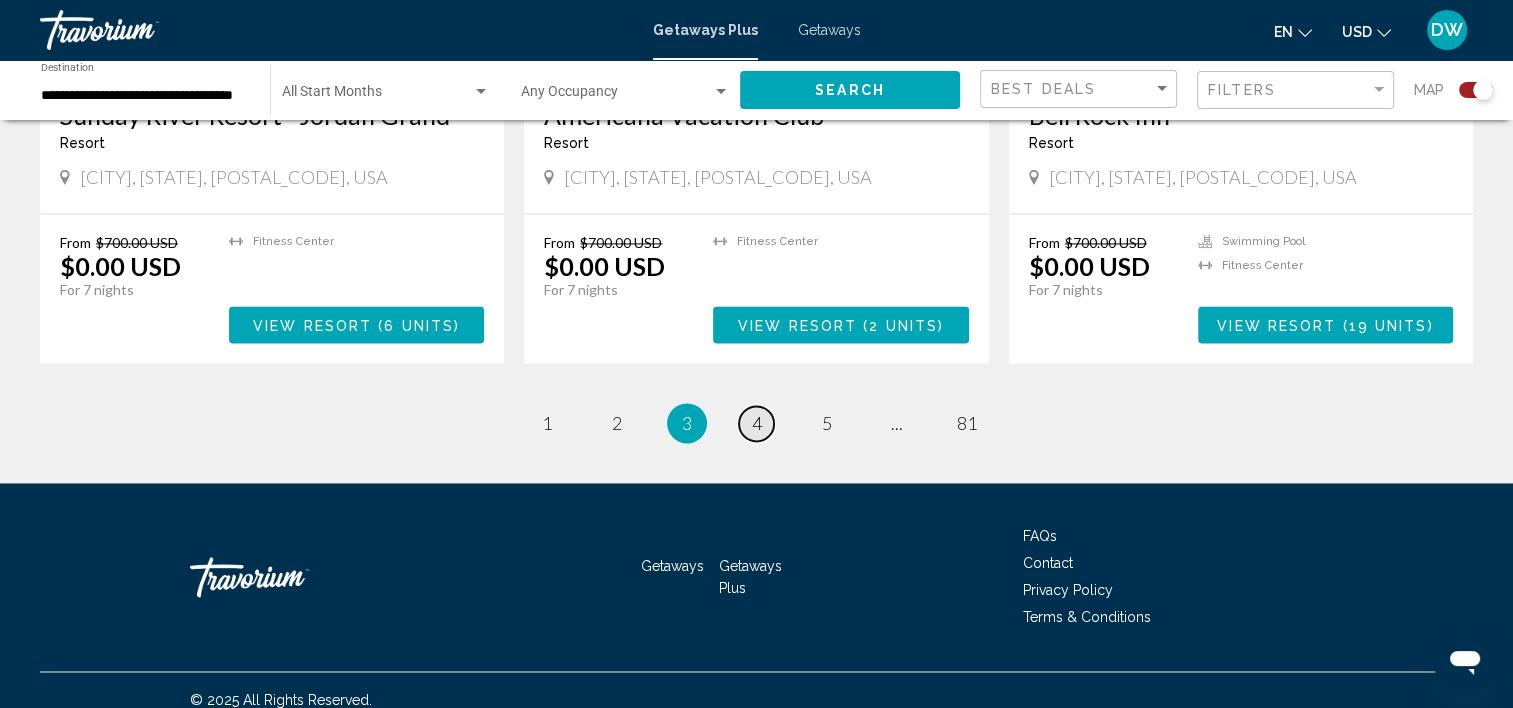 click on "4" at bounding box center [757, 423] 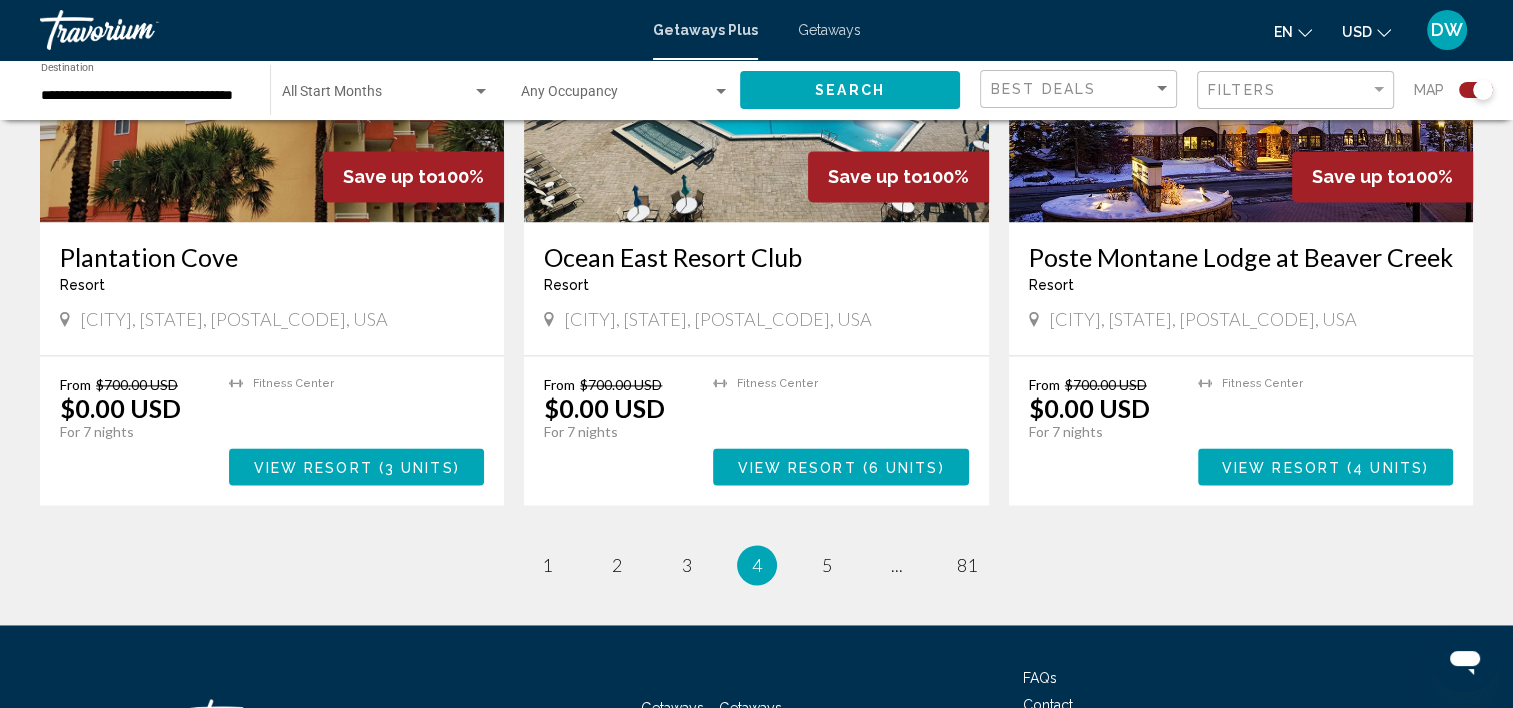 scroll, scrollTop: 2900, scrollLeft: 0, axis: vertical 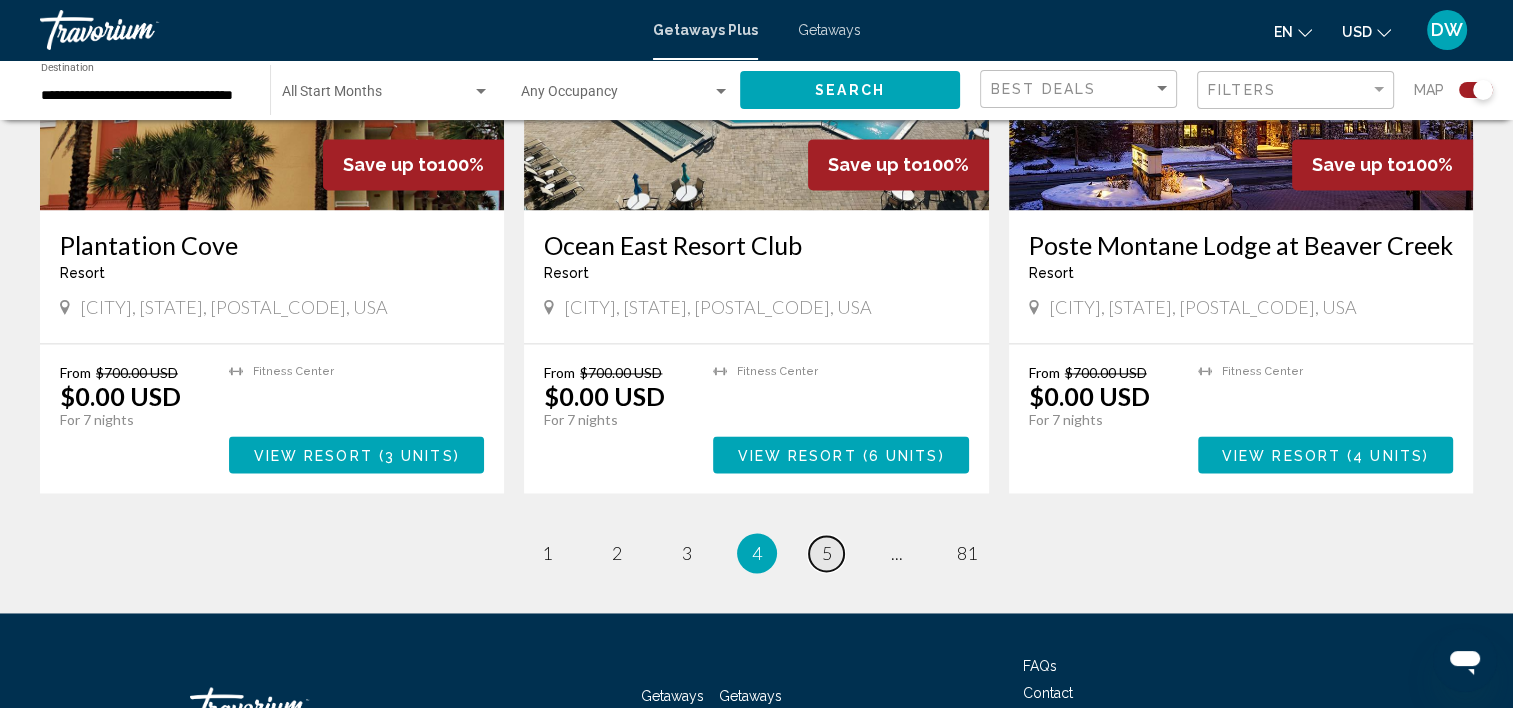 click on "5" at bounding box center (827, 553) 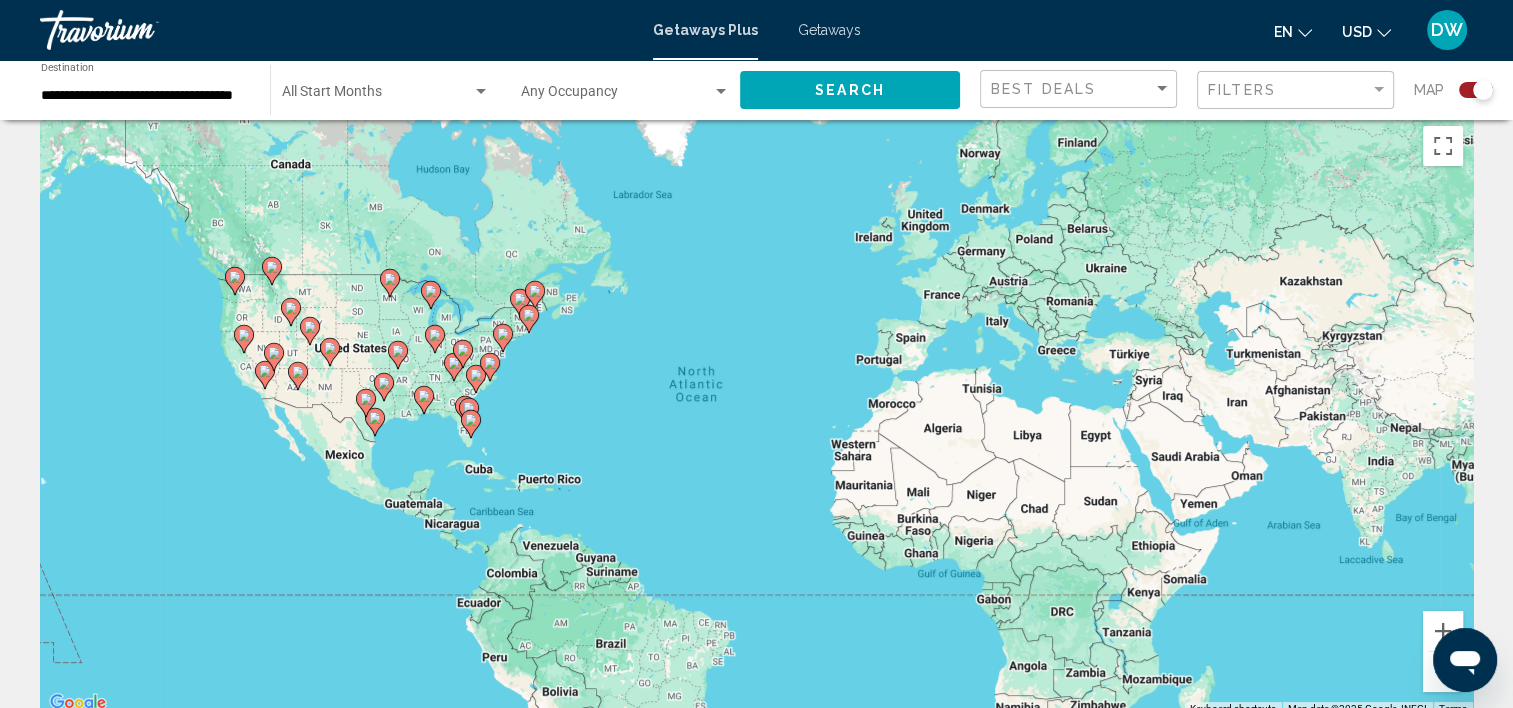 scroll, scrollTop: 0, scrollLeft: 0, axis: both 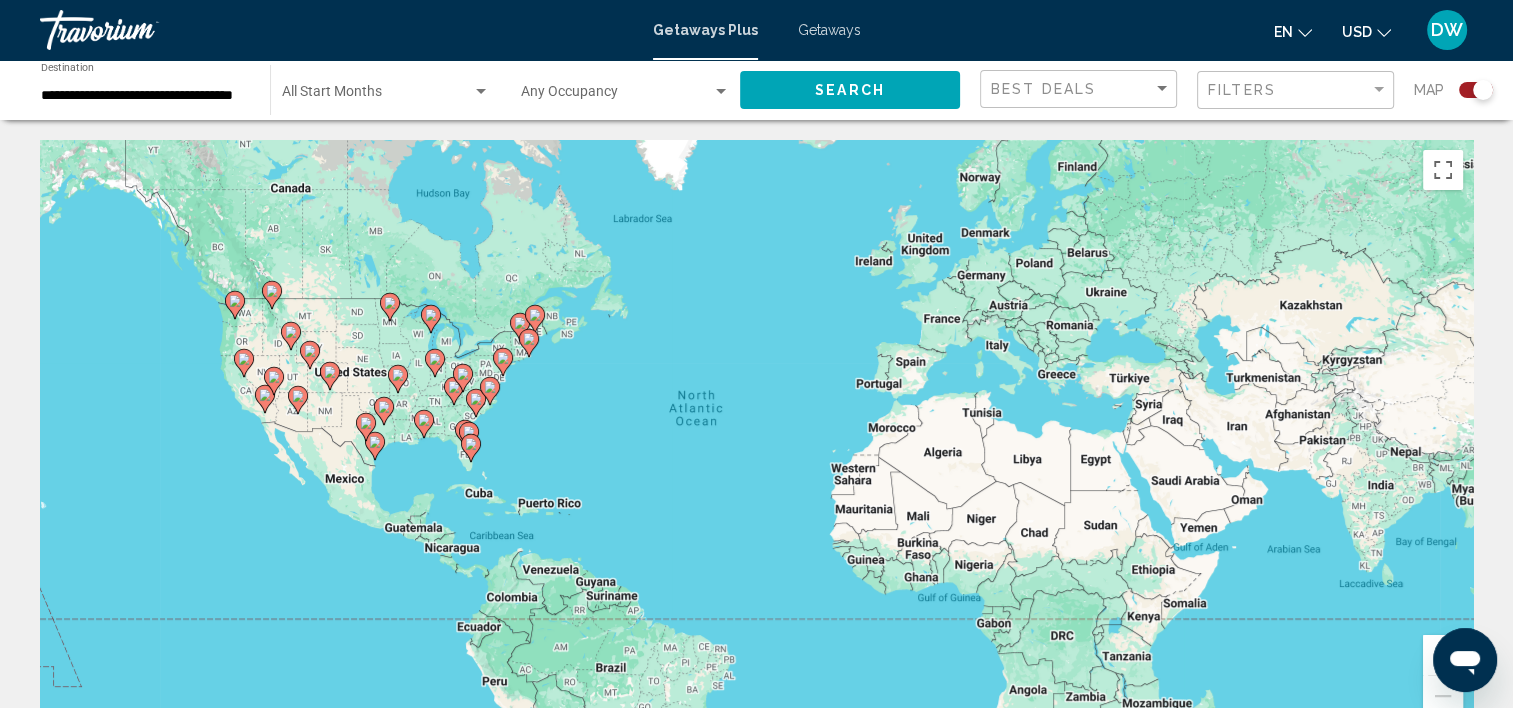 click 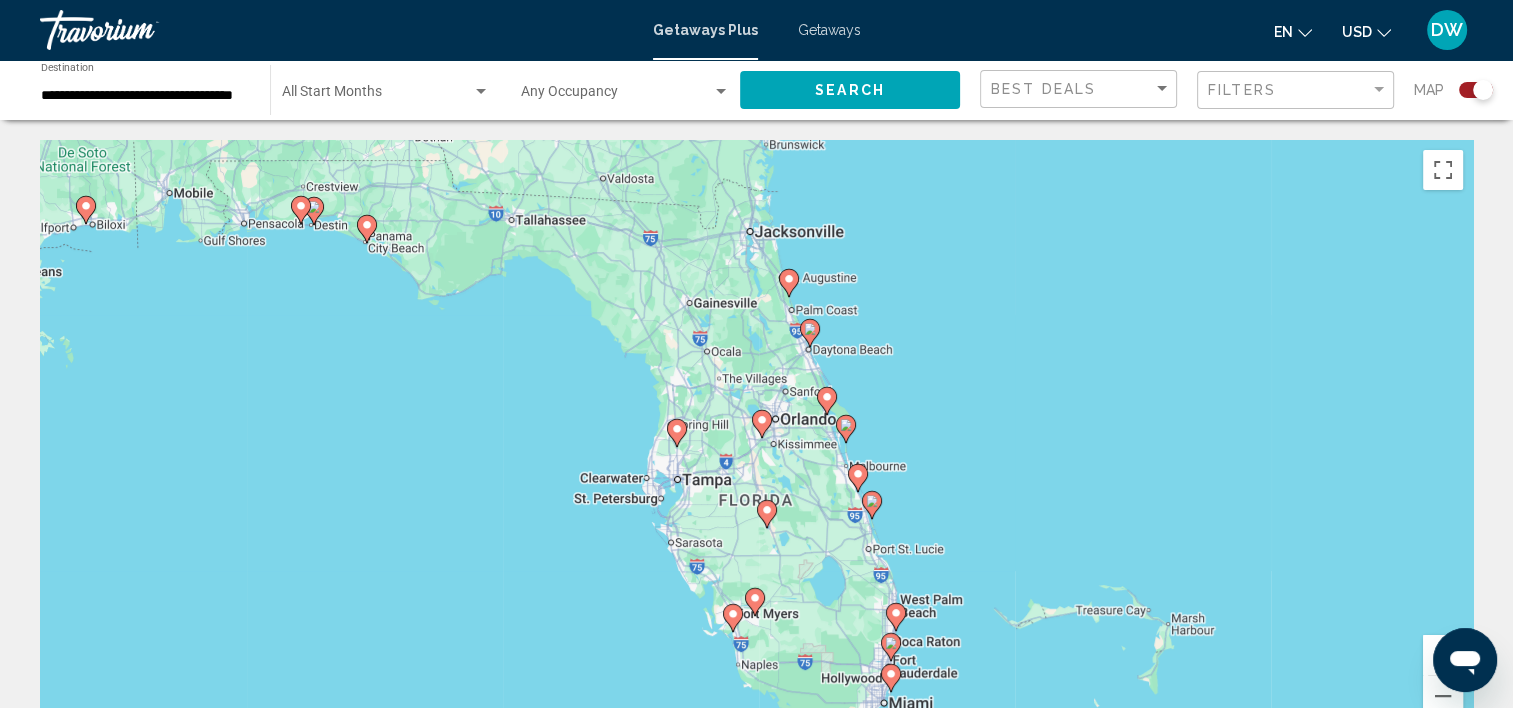 click 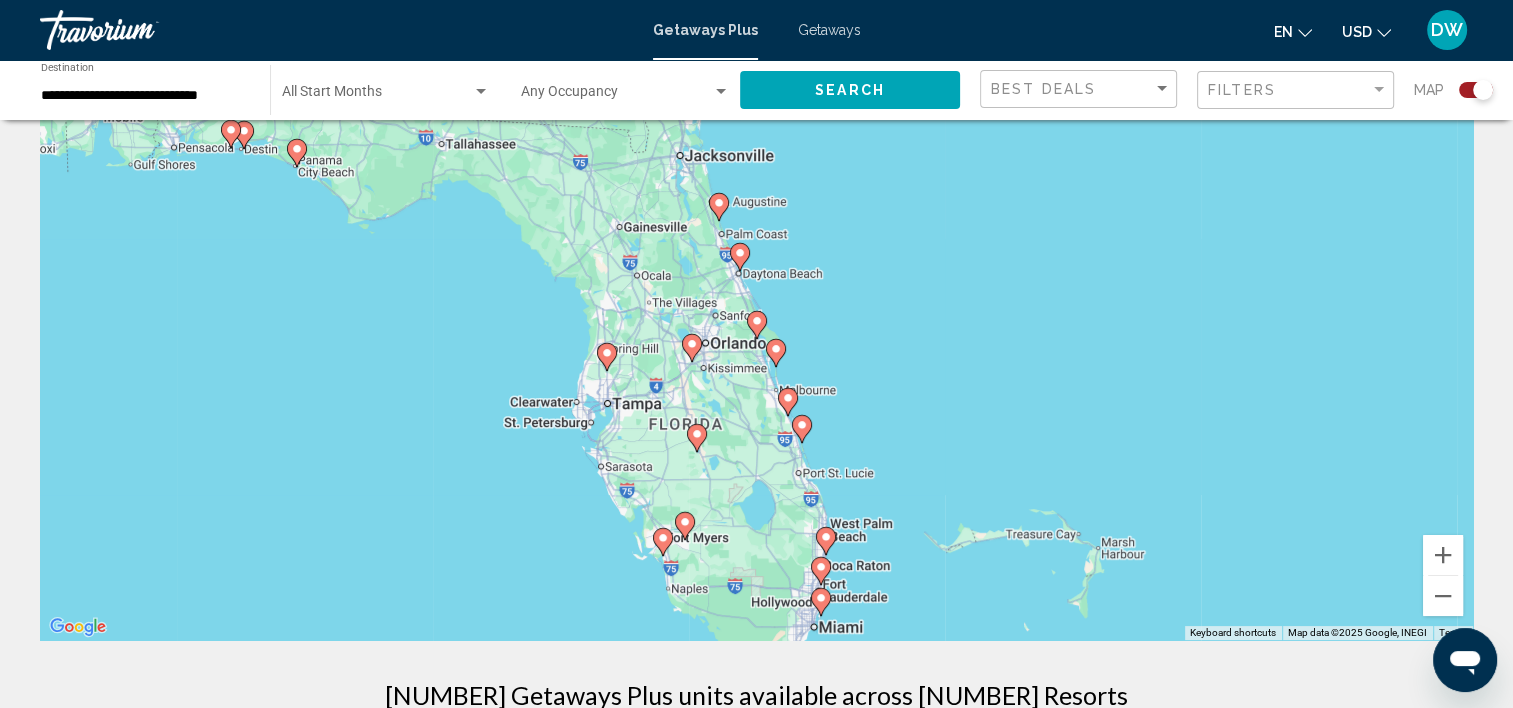 scroll, scrollTop: 0, scrollLeft: 0, axis: both 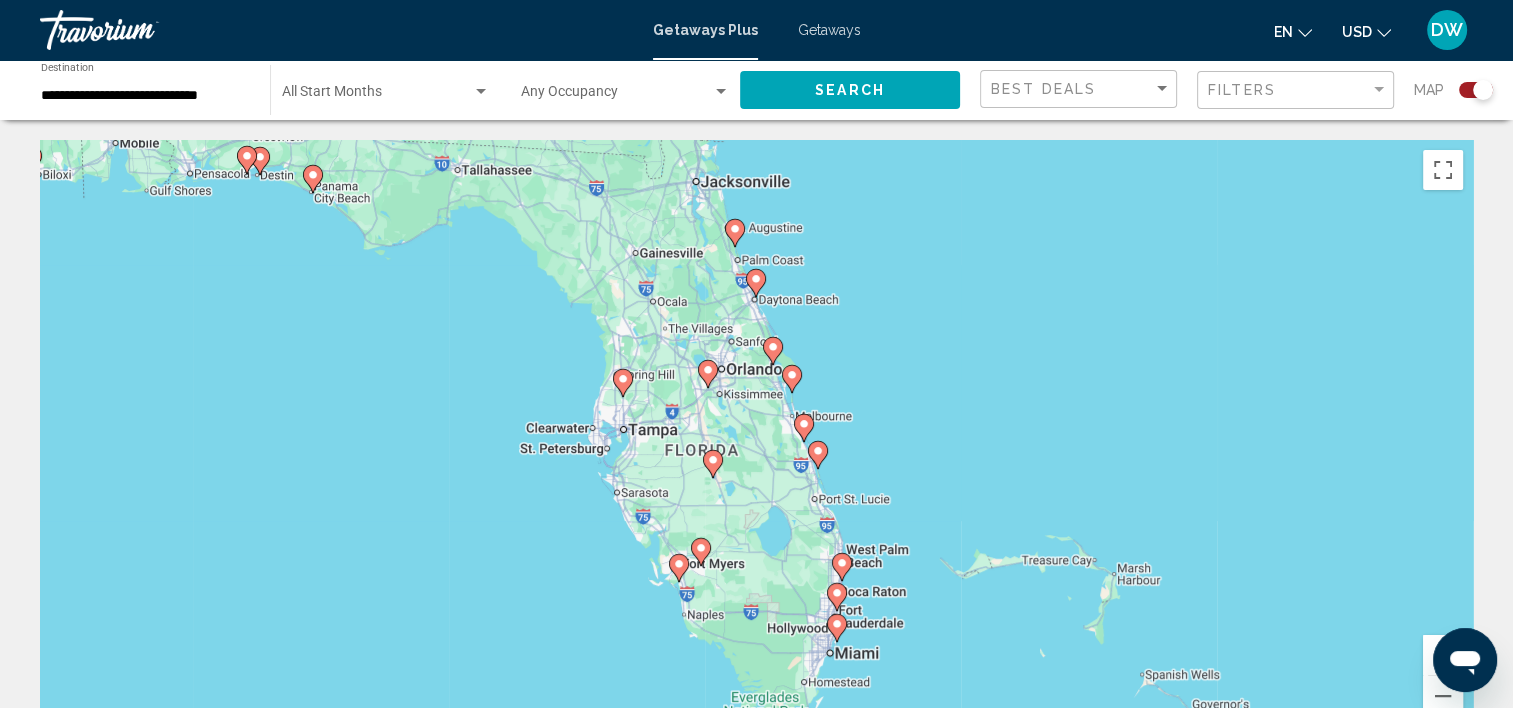 drag, startPoint x: 733, startPoint y: 439, endPoint x: 754, endPoint y: 356, distance: 85.61542 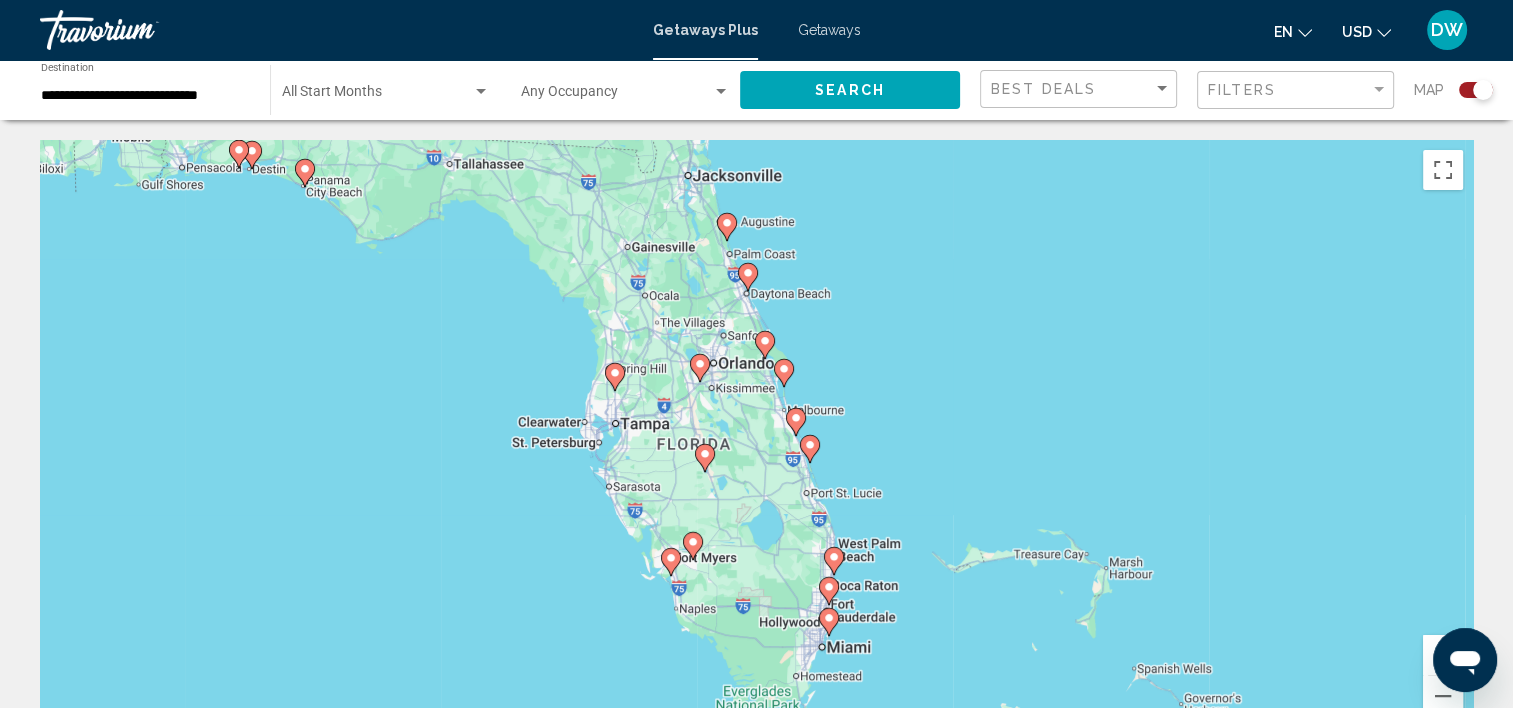 drag, startPoint x: 761, startPoint y: 342, endPoint x: 769, endPoint y: 349, distance: 10.630146 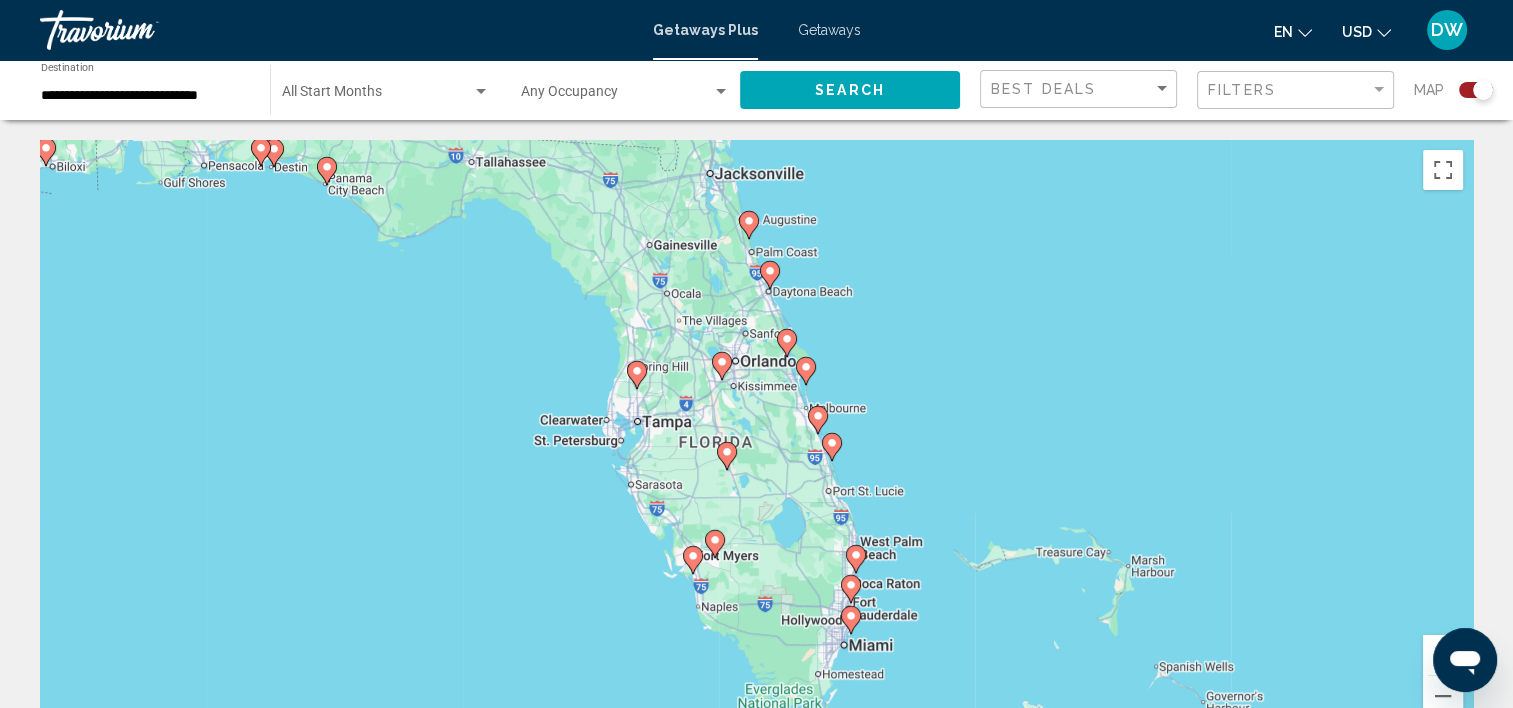 click 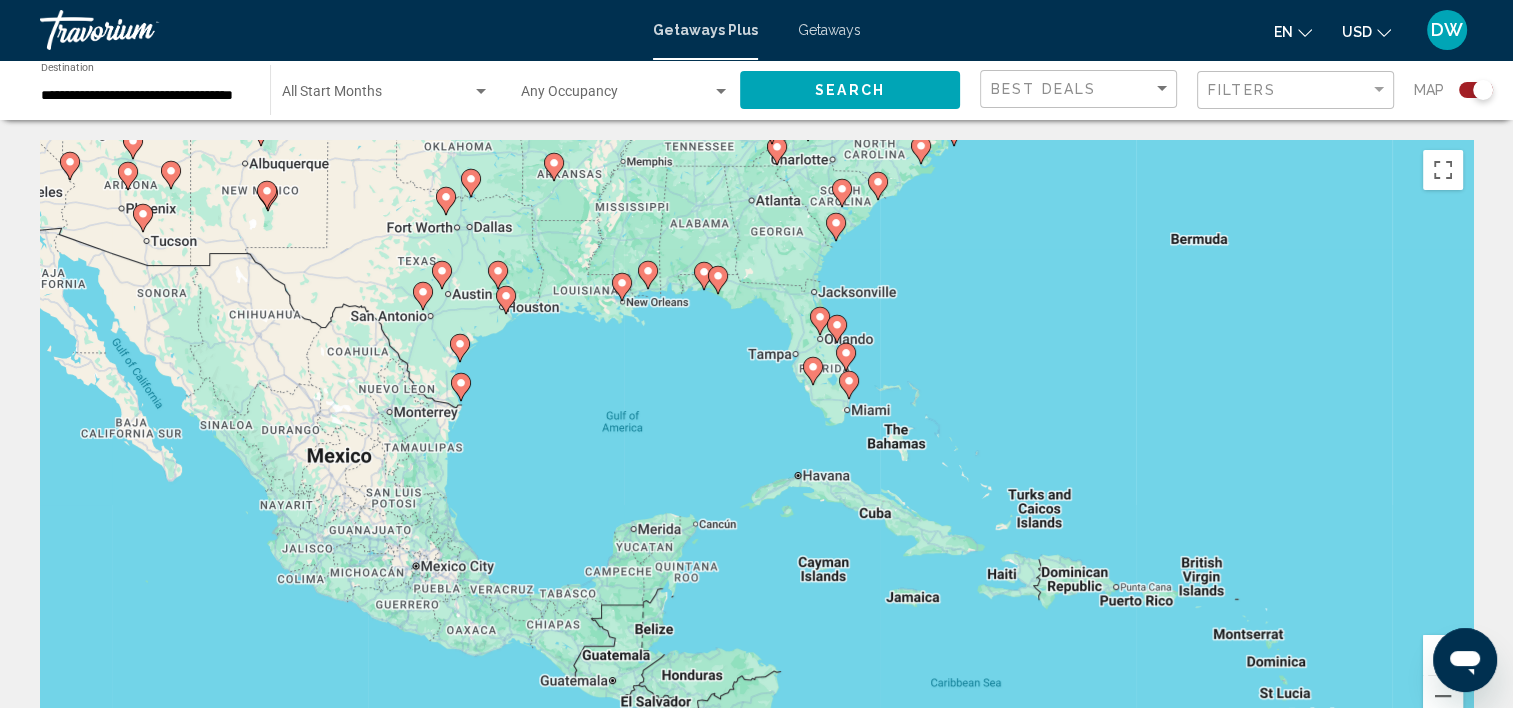 drag, startPoint x: 820, startPoint y: 428, endPoint x: 875, endPoint y: 320, distance: 121.19818 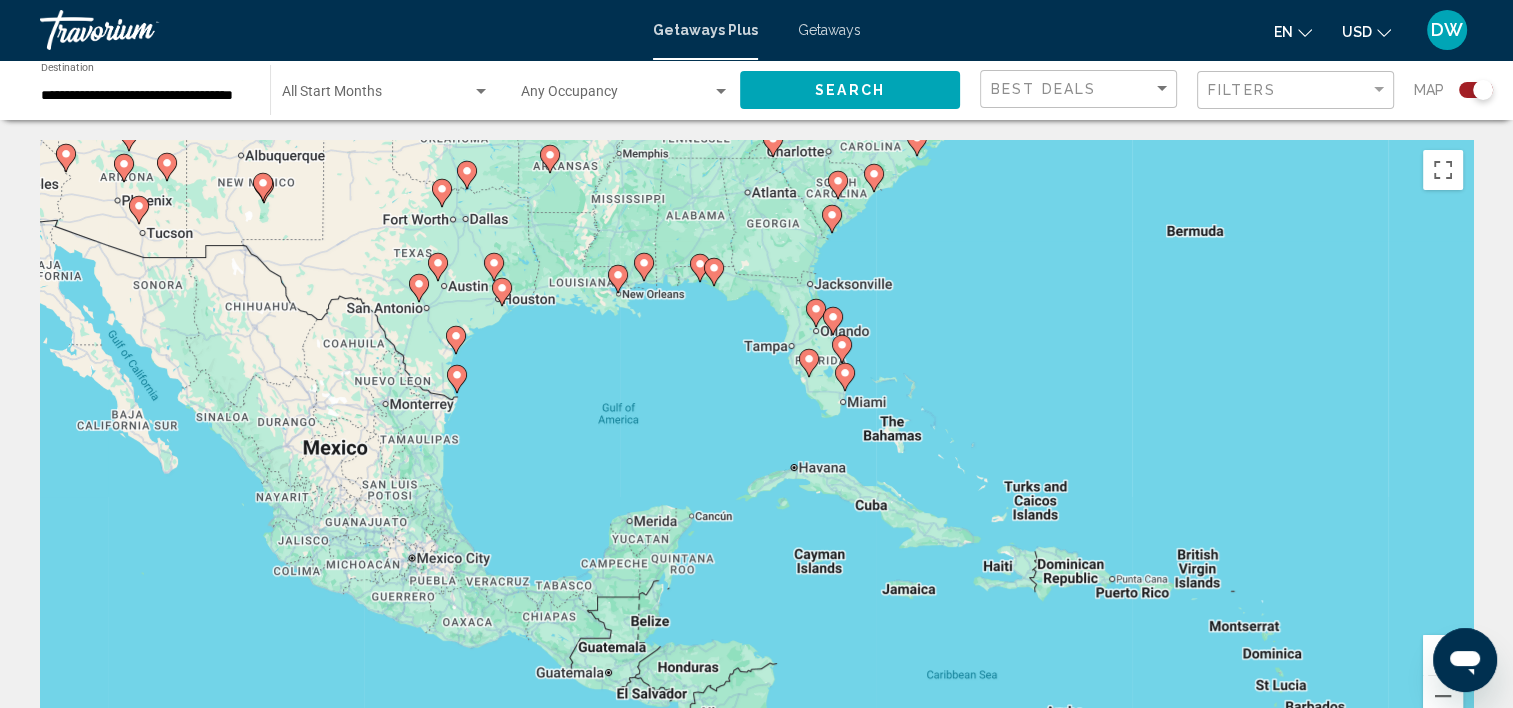 click on "To navigate, press the arrow keys.  To activate drag with keyboard, press Alt + Enter. Once in keyboard drag state, use the arrow keys to move the marker. To complete the drag, press the Enter key. To cancel, press Escape." at bounding box center (756, 440) 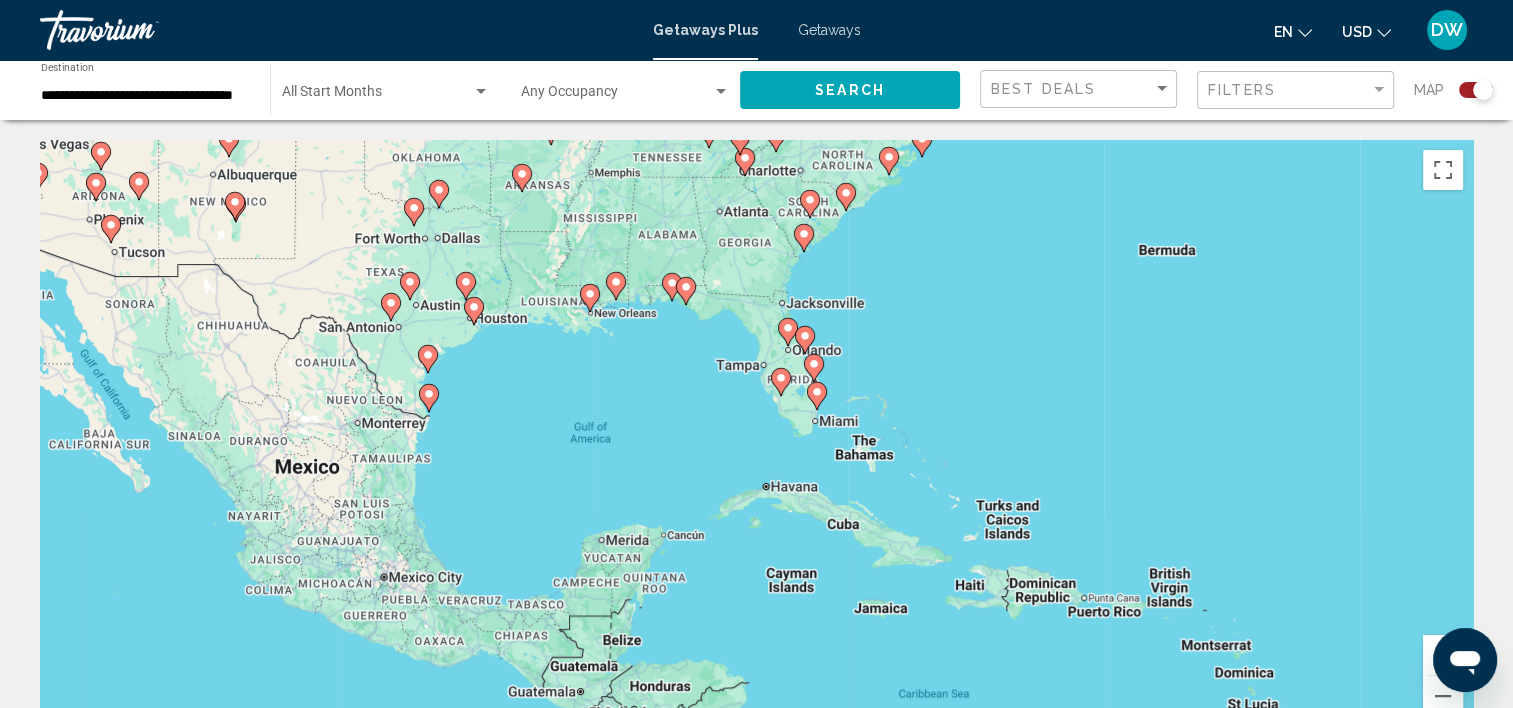 drag, startPoint x: 800, startPoint y: 332, endPoint x: 763, endPoint y: 352, distance: 42.059483 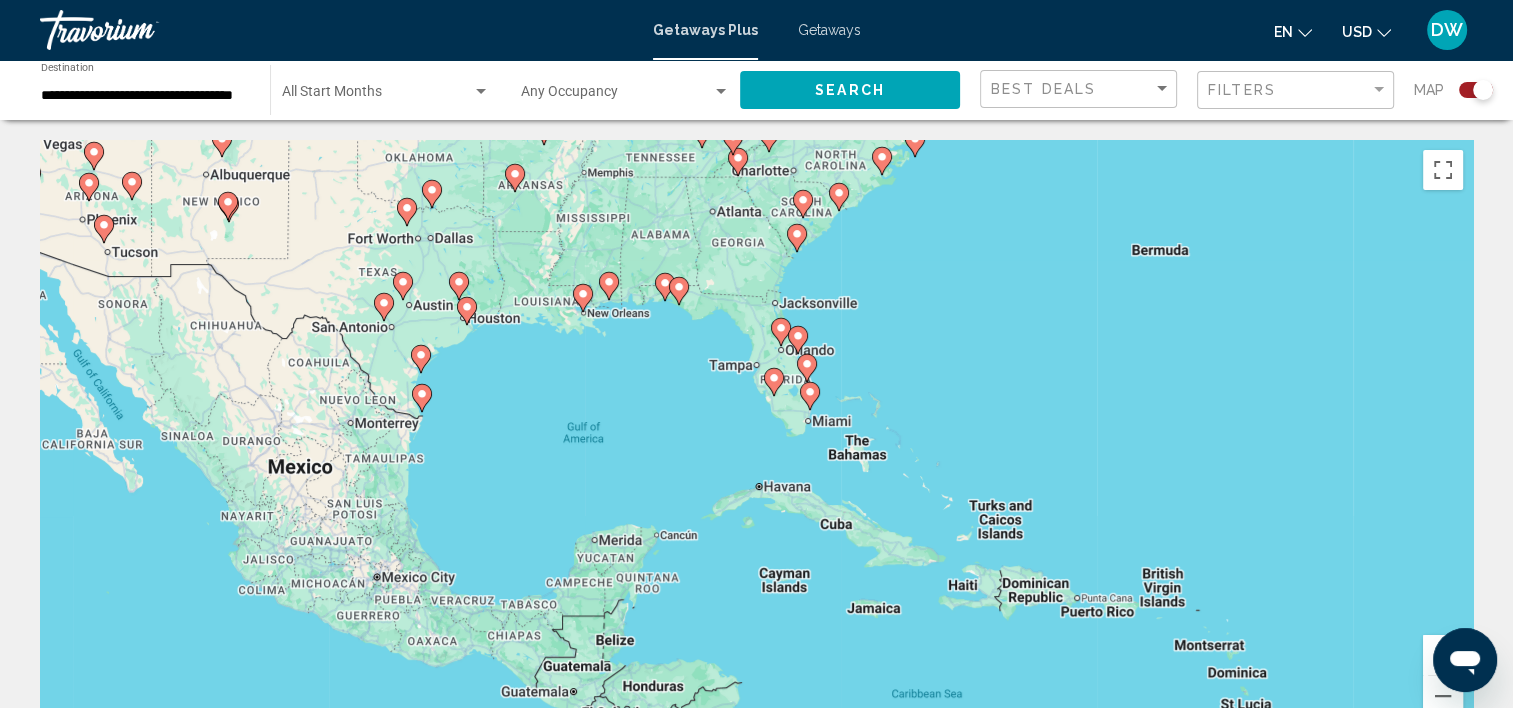click 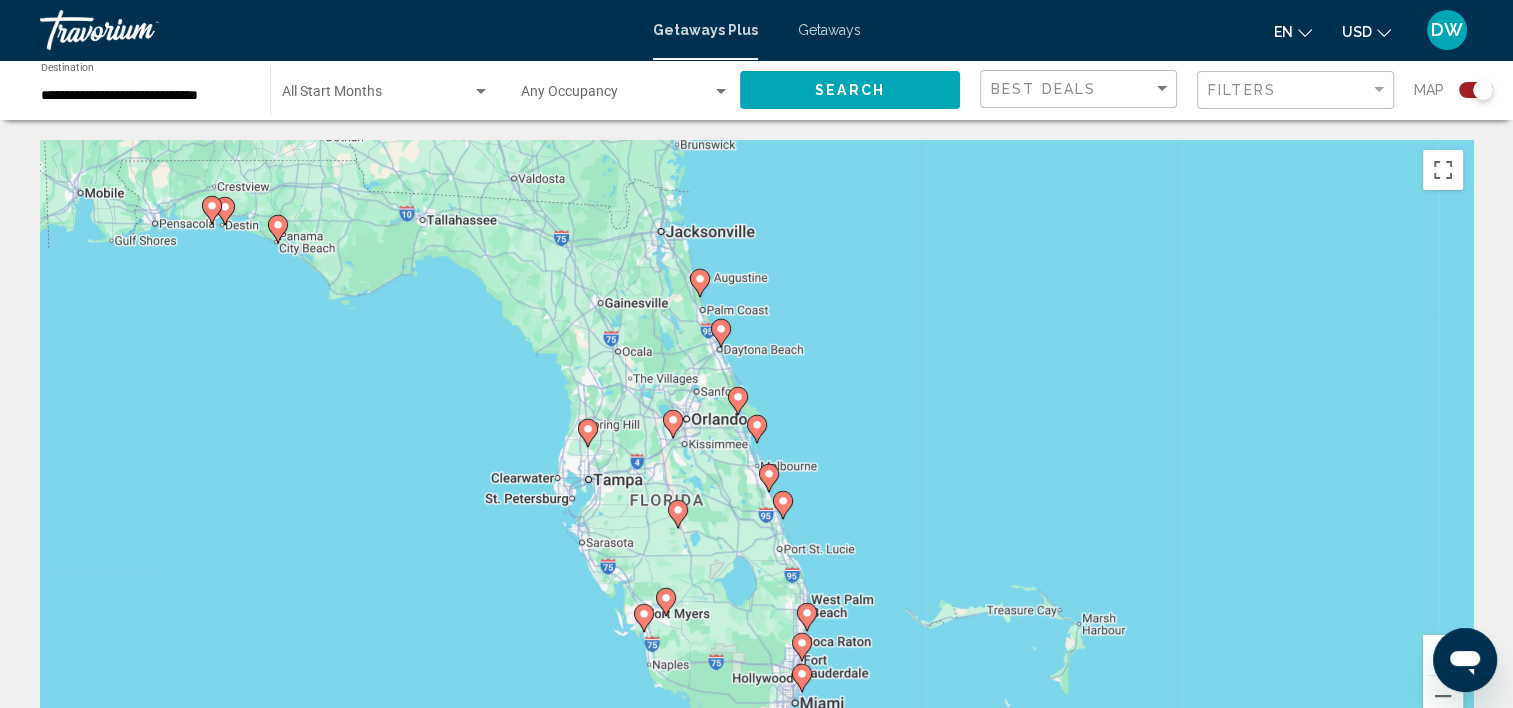 click 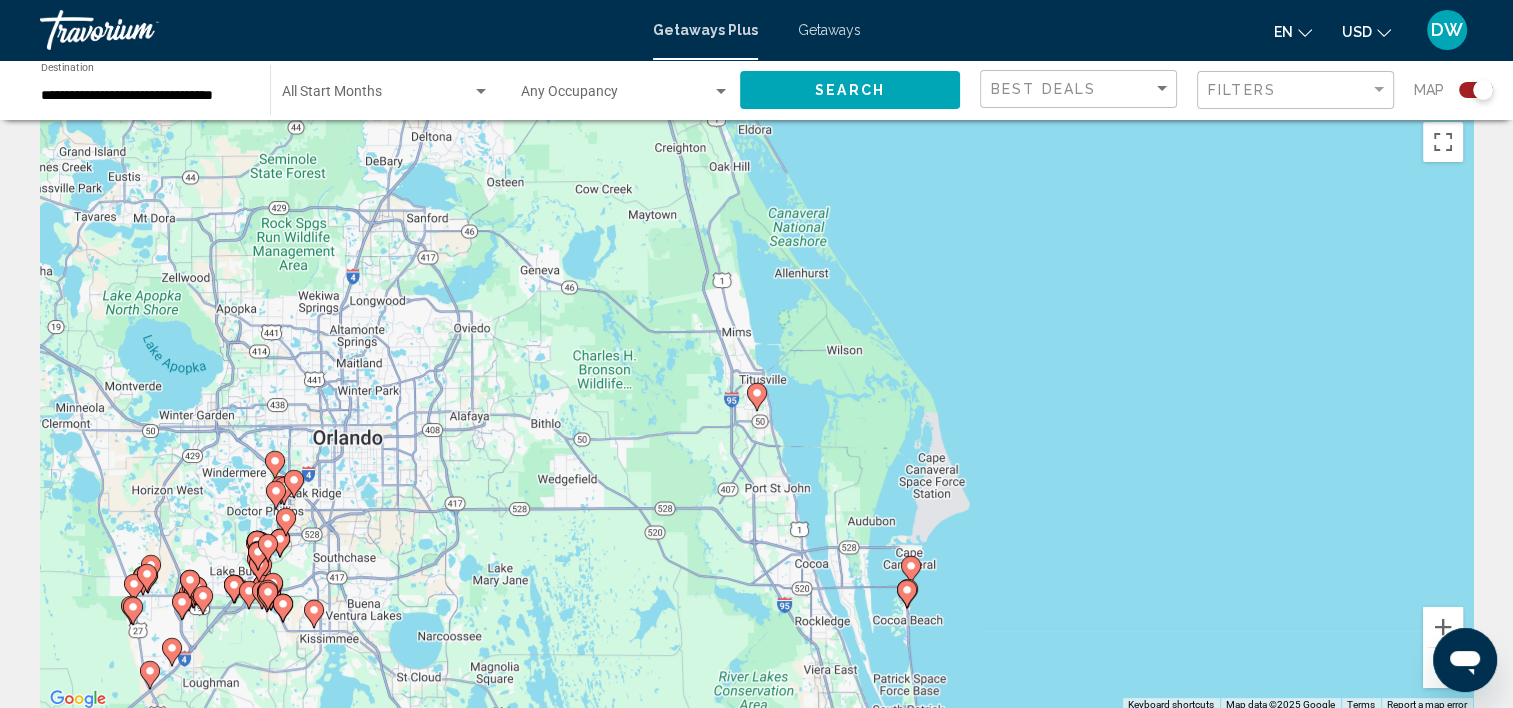 scroll, scrollTop: 0, scrollLeft: 0, axis: both 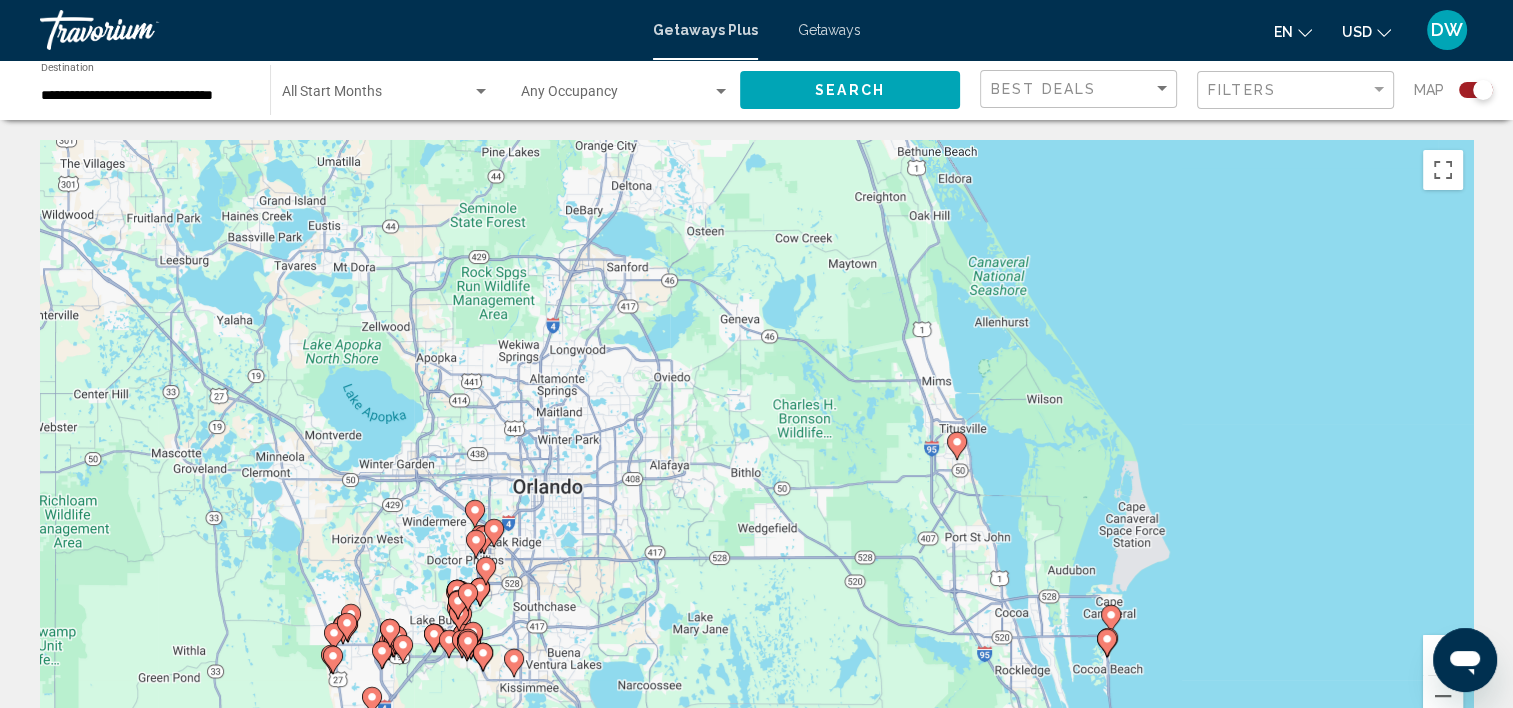 drag, startPoint x: 612, startPoint y: 455, endPoint x: 808, endPoint y: 488, distance: 198.75865 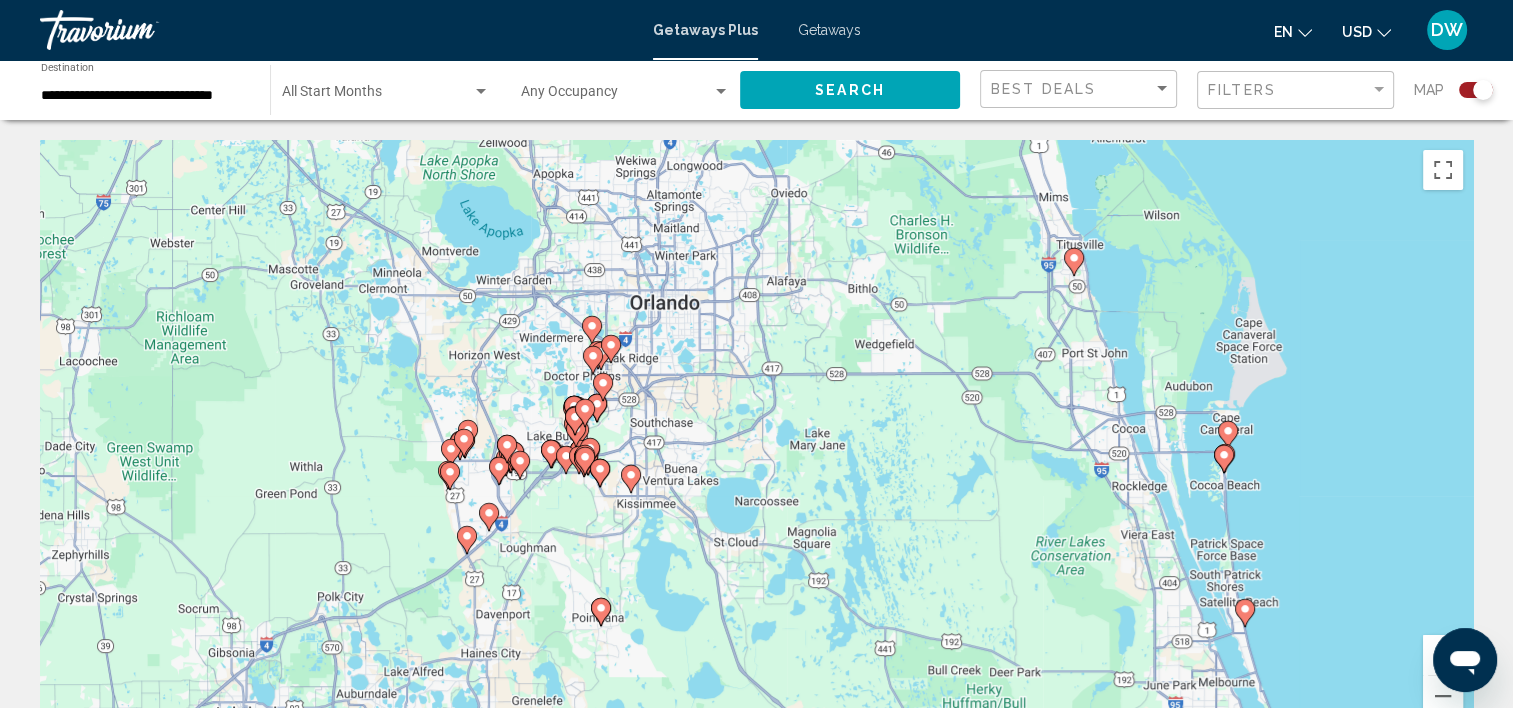 drag, startPoint x: 568, startPoint y: 580, endPoint x: 692, endPoint y: 380, distance: 235.32106 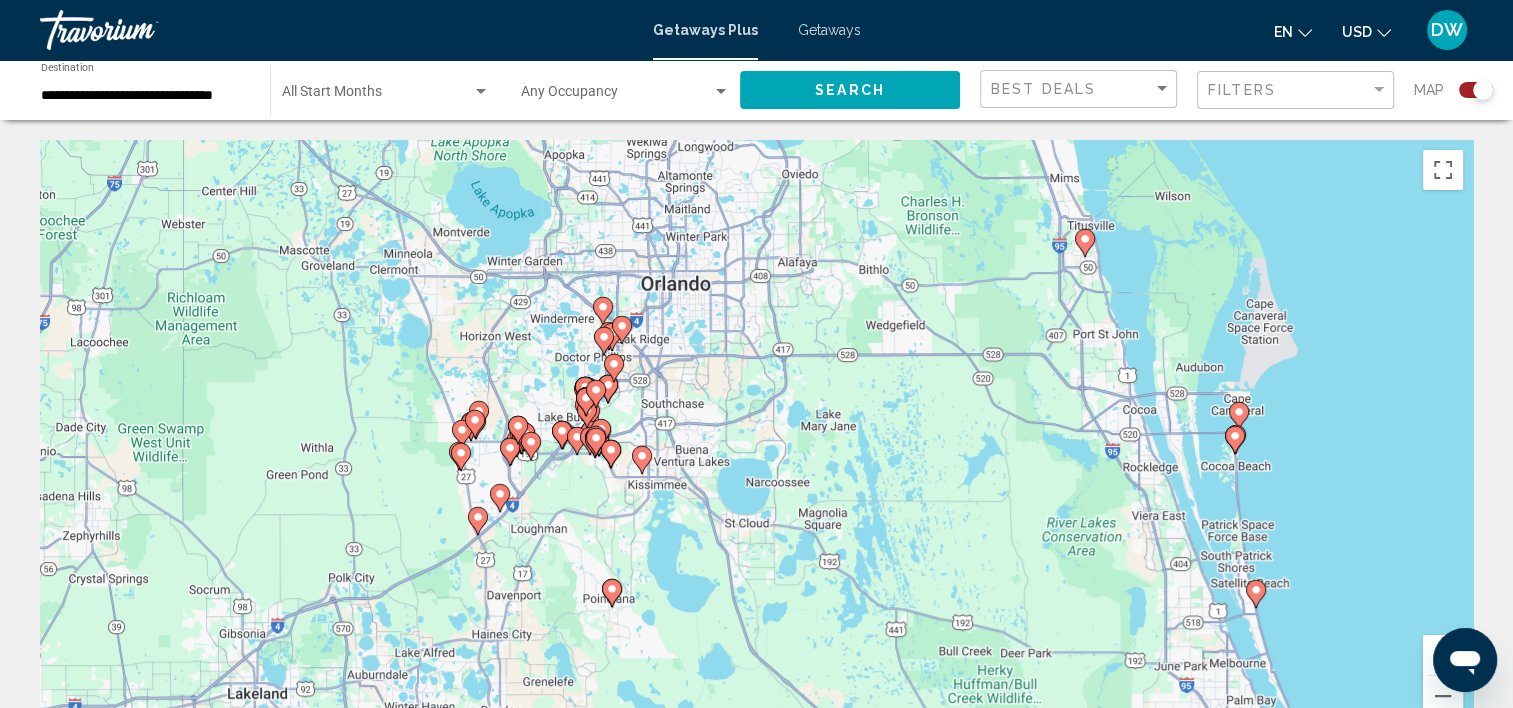 click 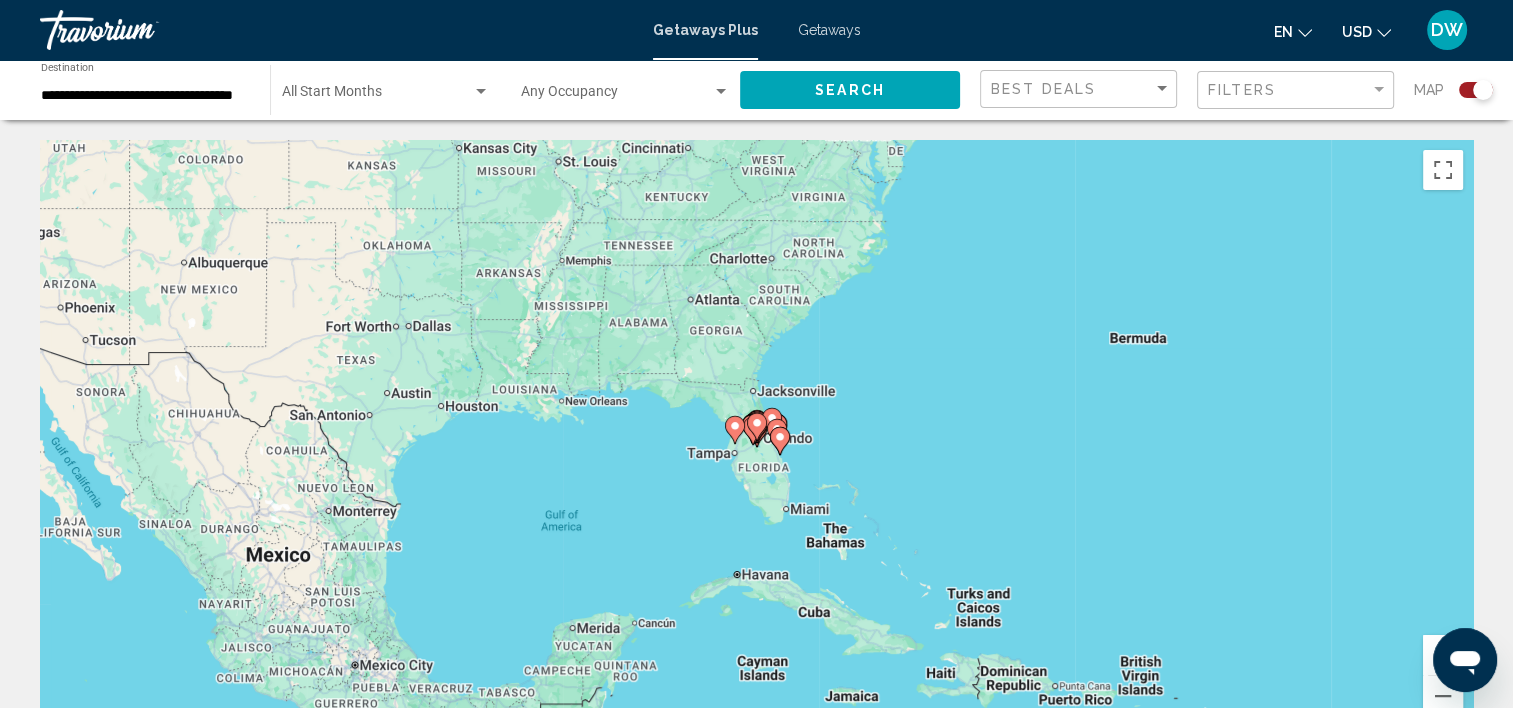 click 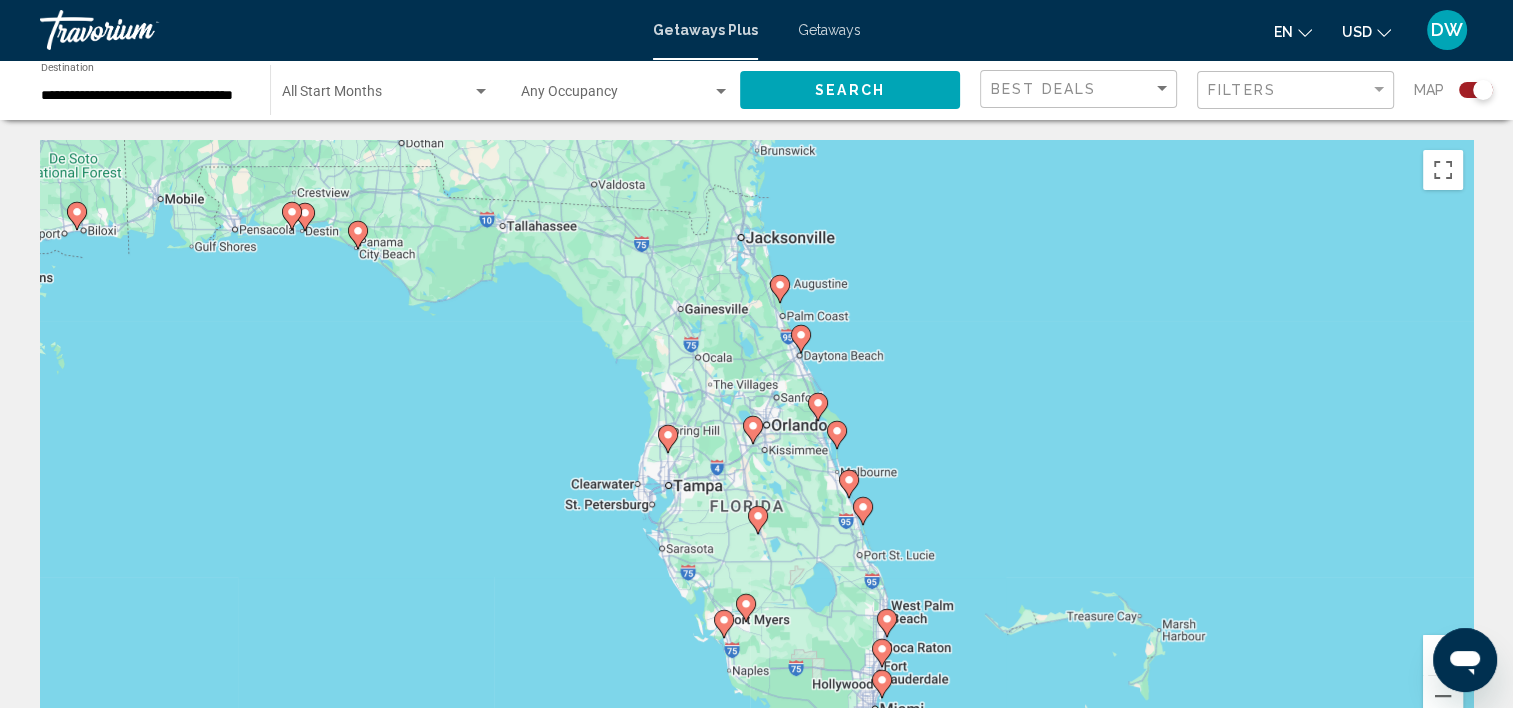 click 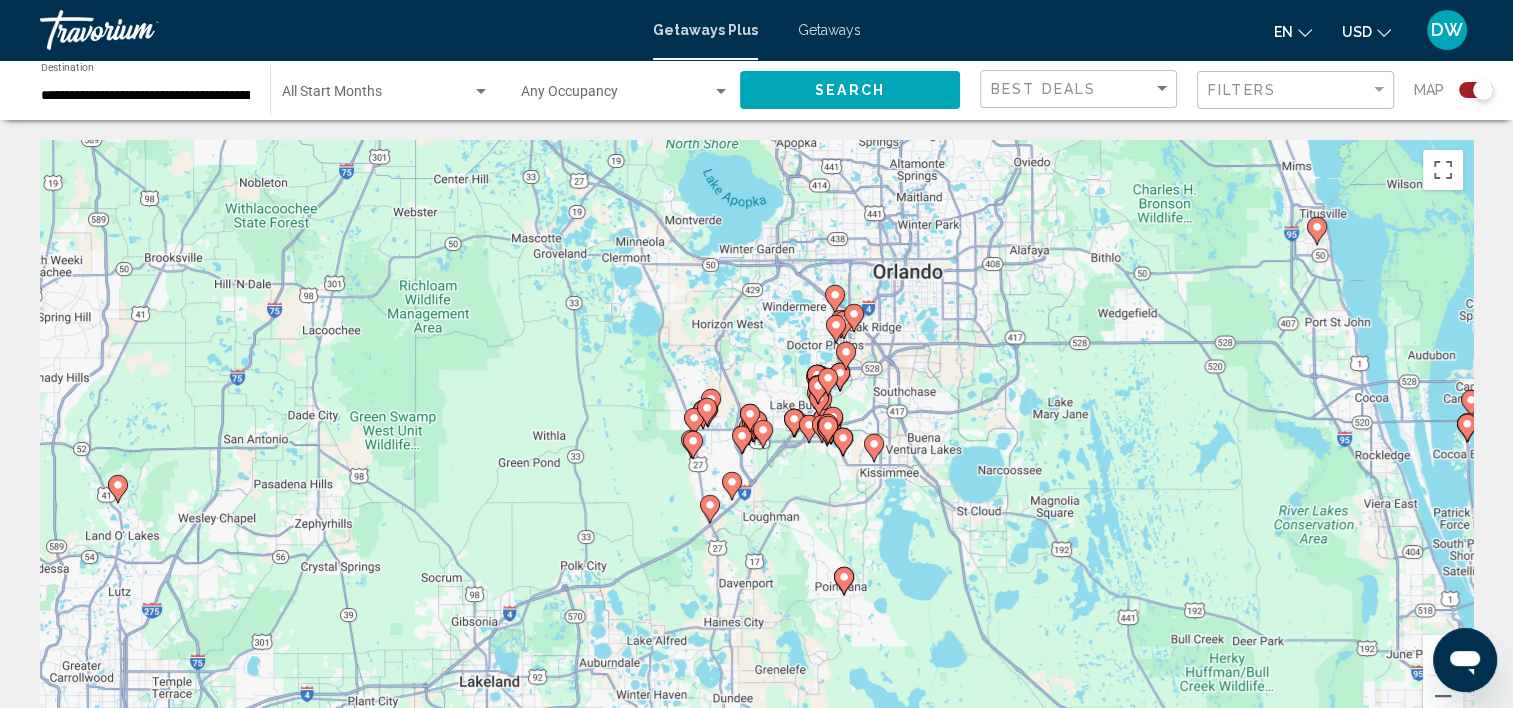 click on "Getaways" at bounding box center [829, 30] 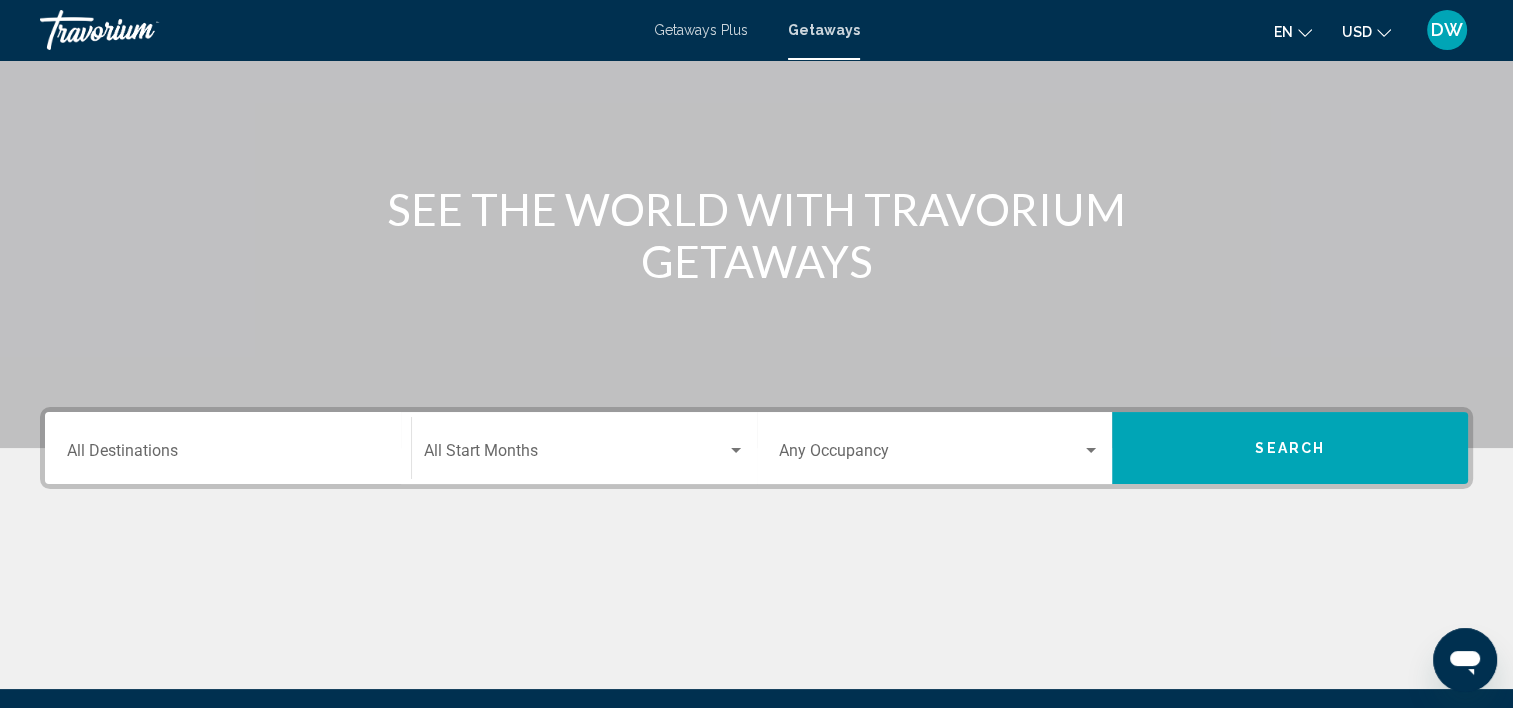 scroll, scrollTop: 377, scrollLeft: 0, axis: vertical 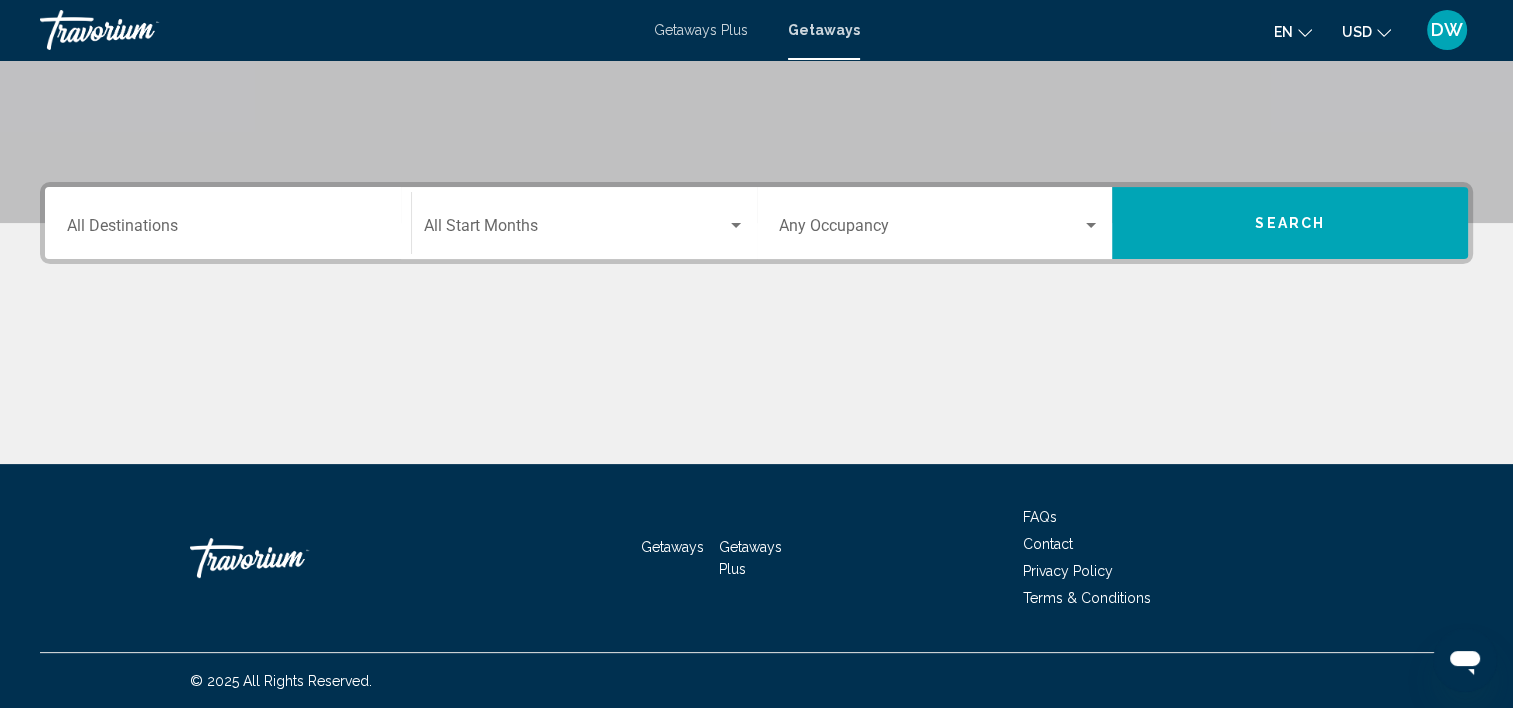 click on "Destination All Destinations" at bounding box center (228, 230) 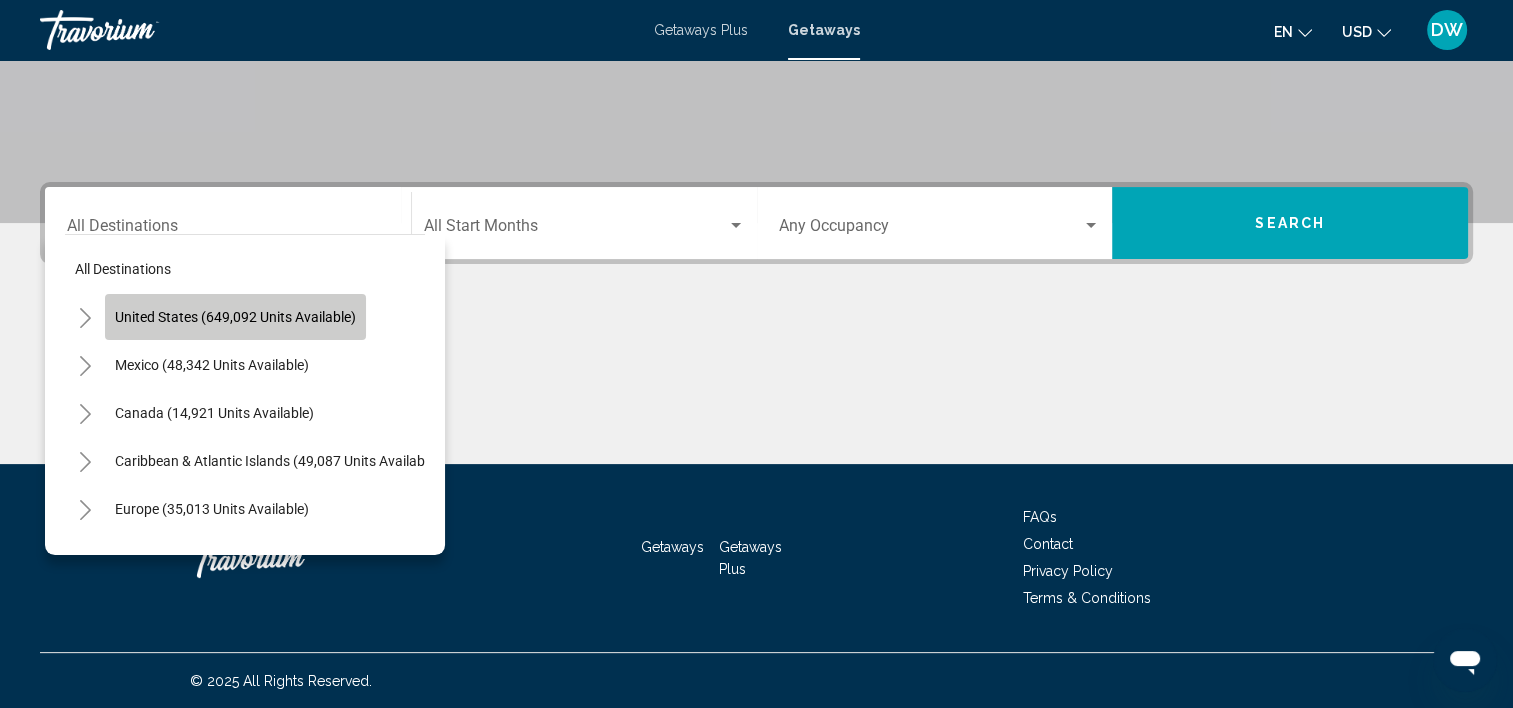 click on "United States (649,092 units available)" 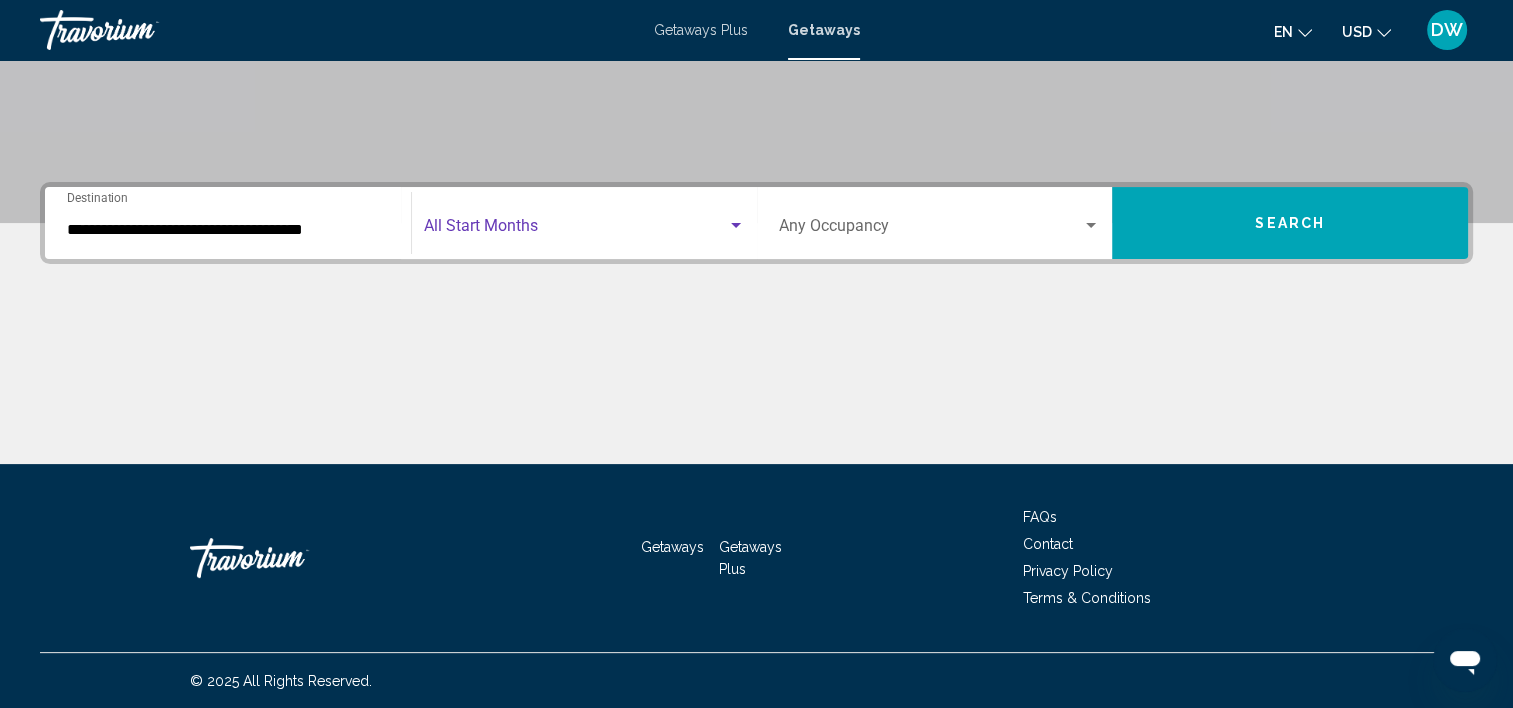 click at bounding box center [736, 226] 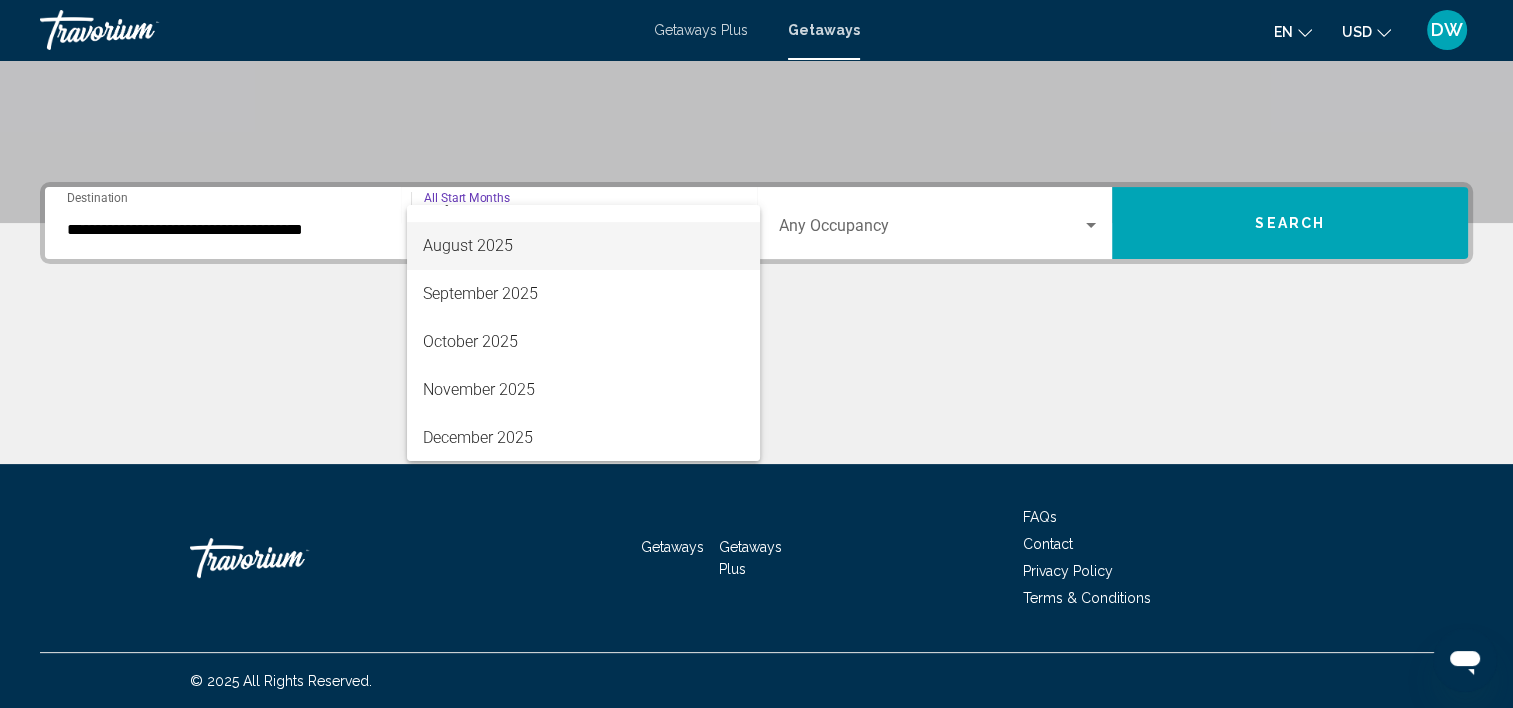 scroll, scrollTop: 100, scrollLeft: 0, axis: vertical 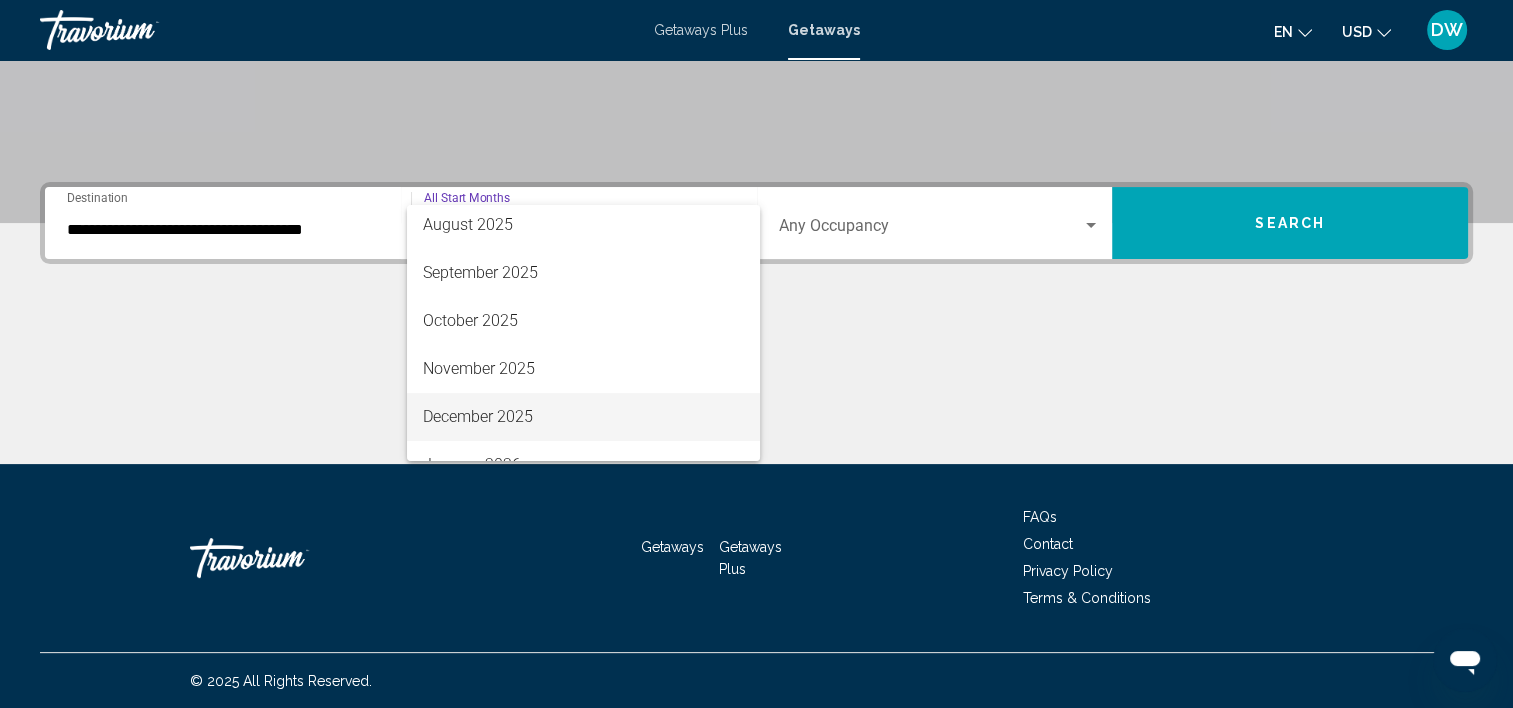 click on "December 2025" at bounding box center [583, 417] 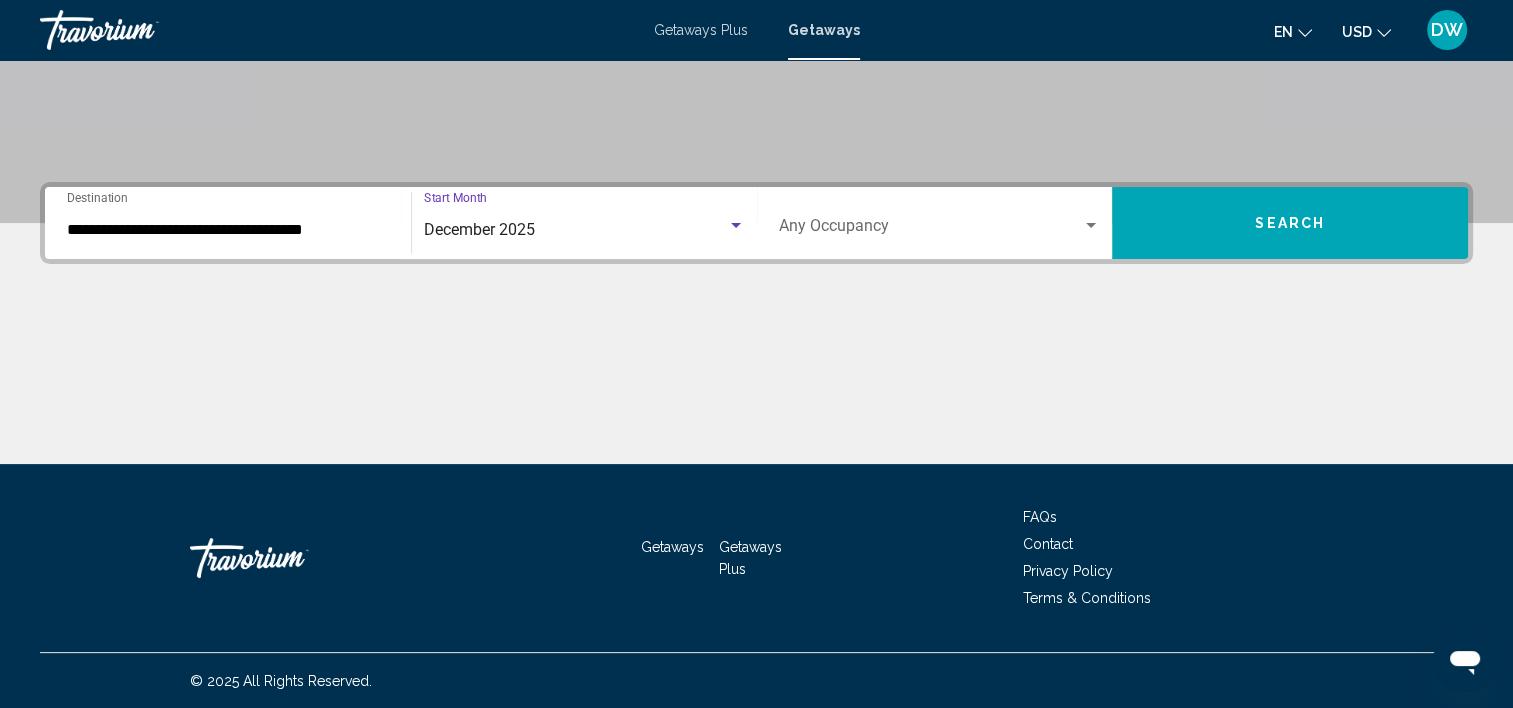 click at bounding box center (1091, 226) 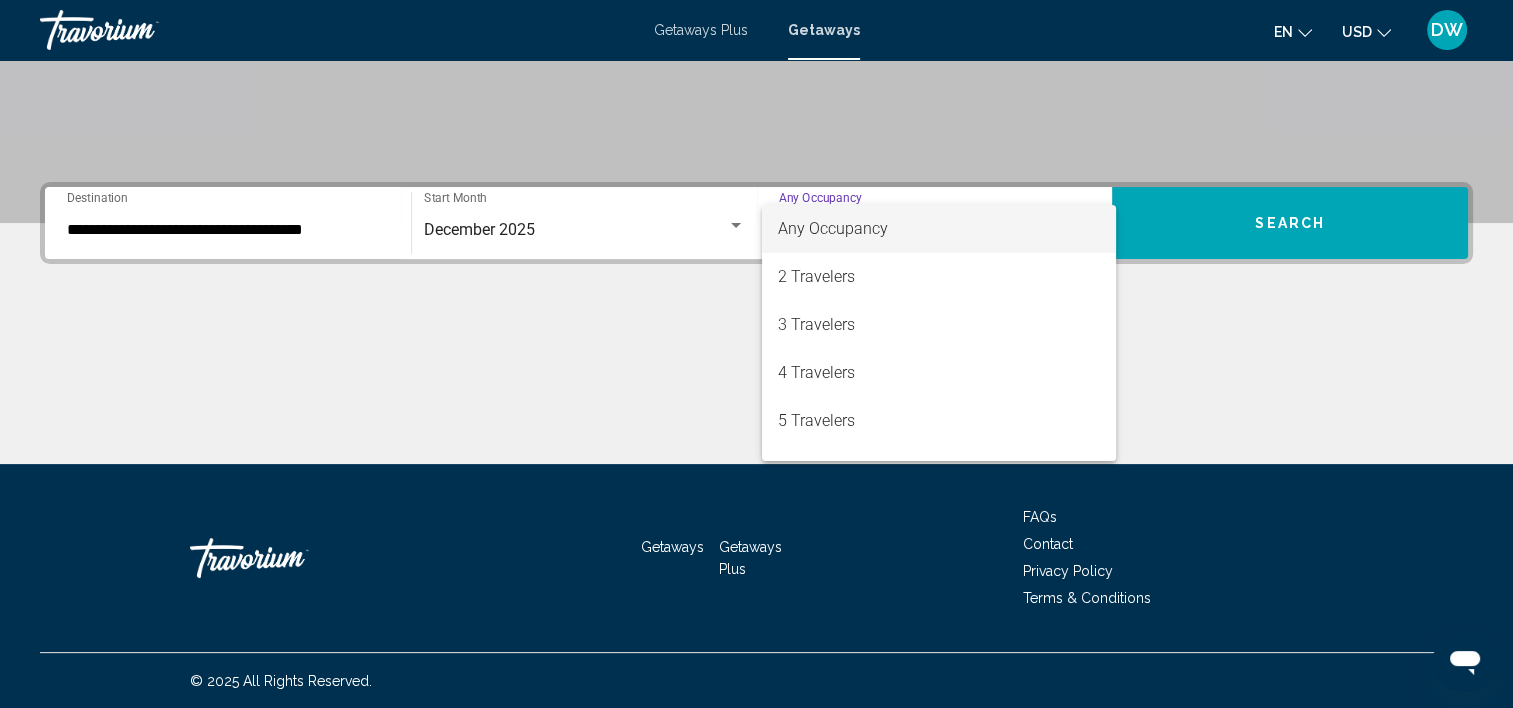 click on "Any Occupancy" at bounding box center [939, 229] 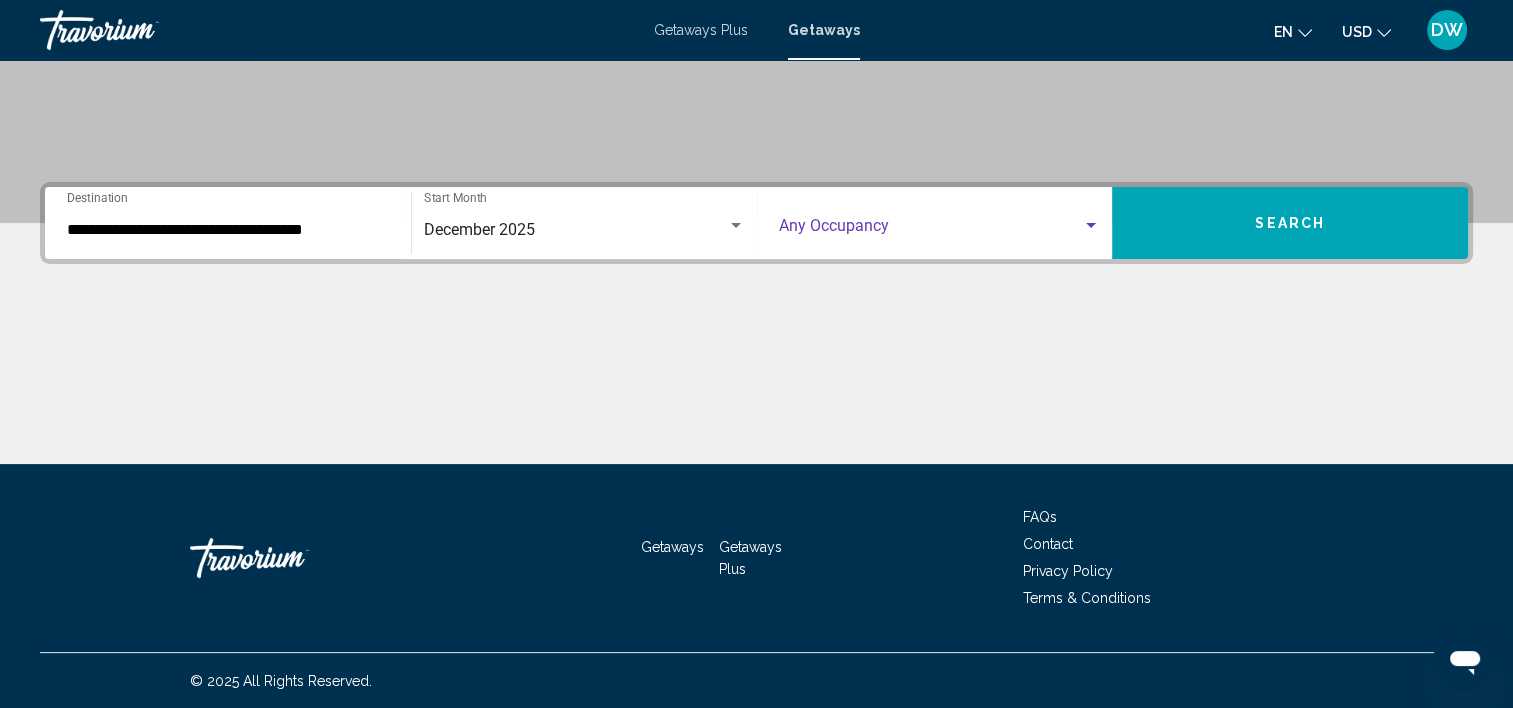 click on "Search" at bounding box center (1290, 223) 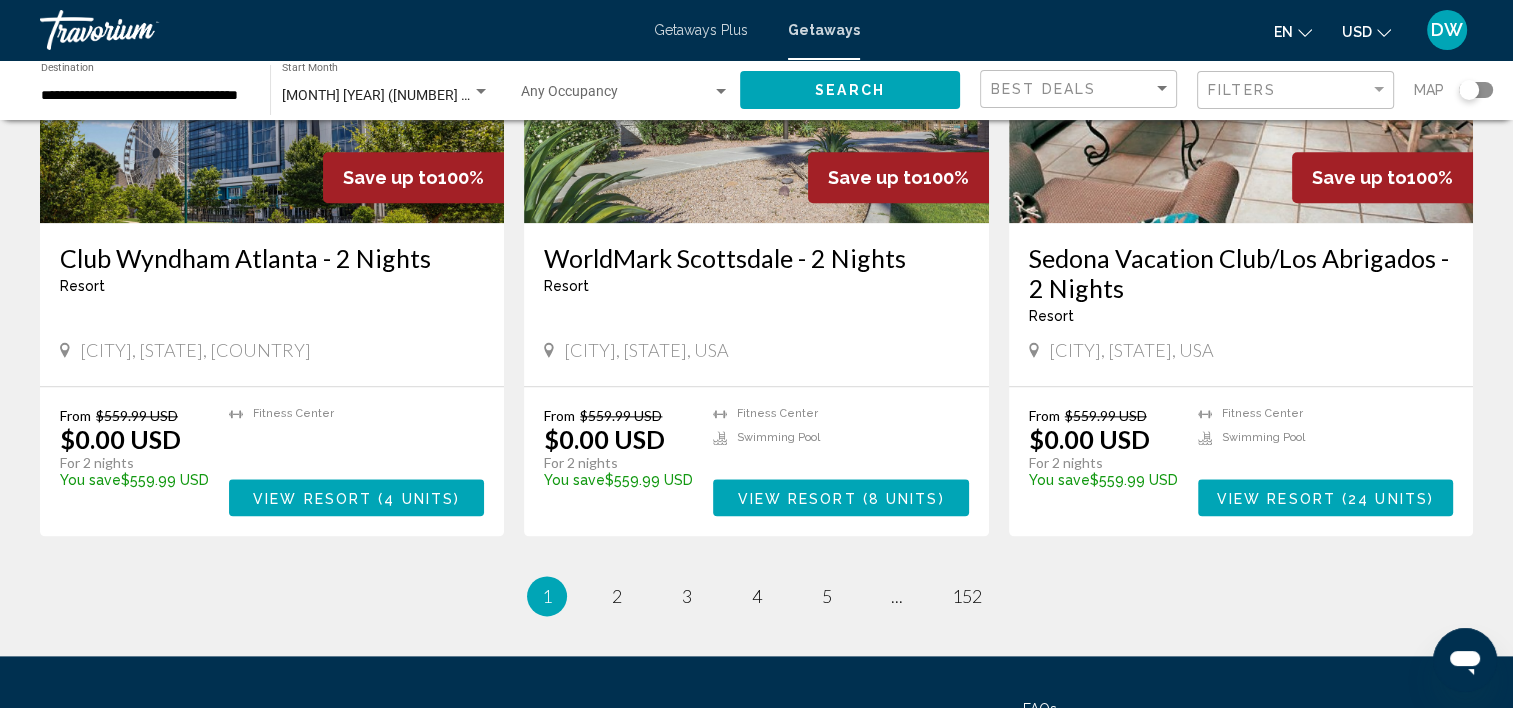scroll, scrollTop: 2400, scrollLeft: 0, axis: vertical 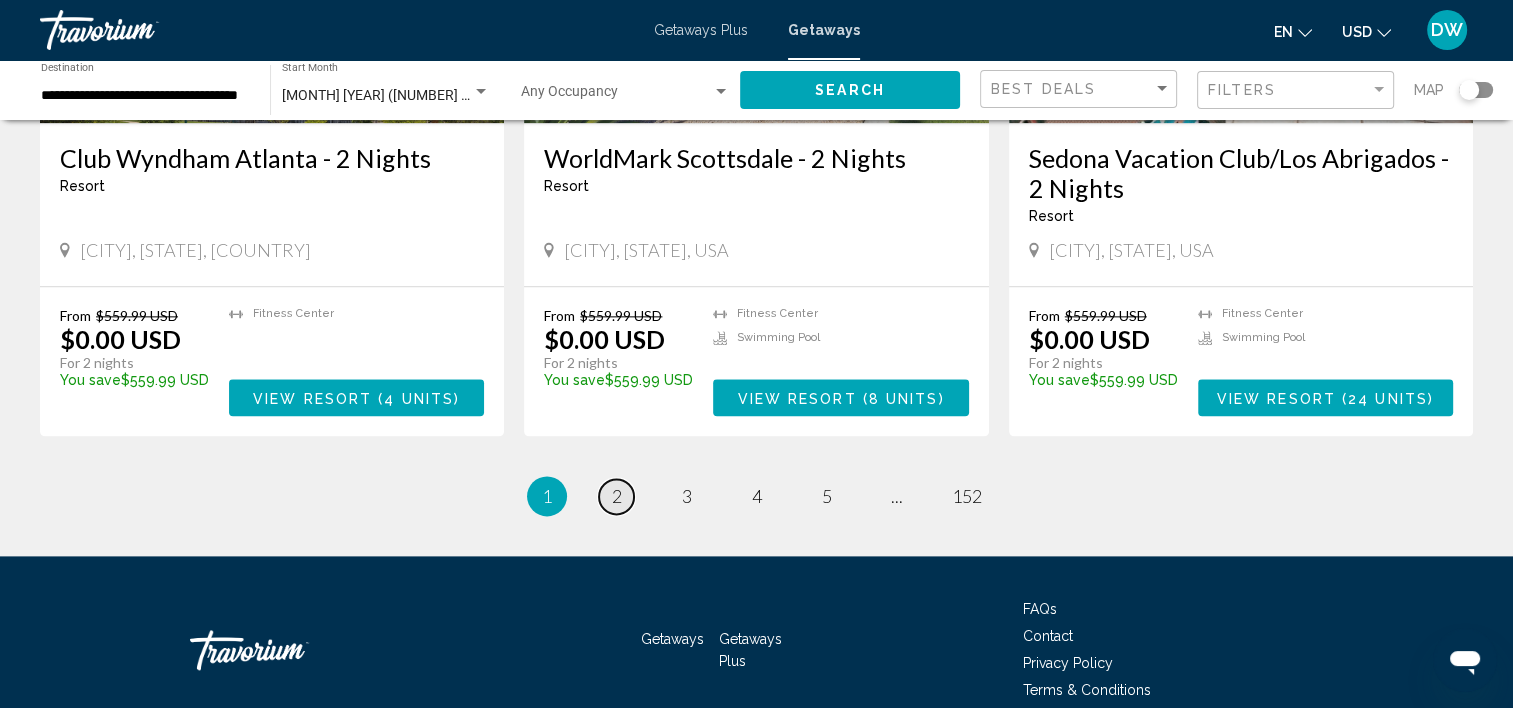click on "2" at bounding box center [617, 496] 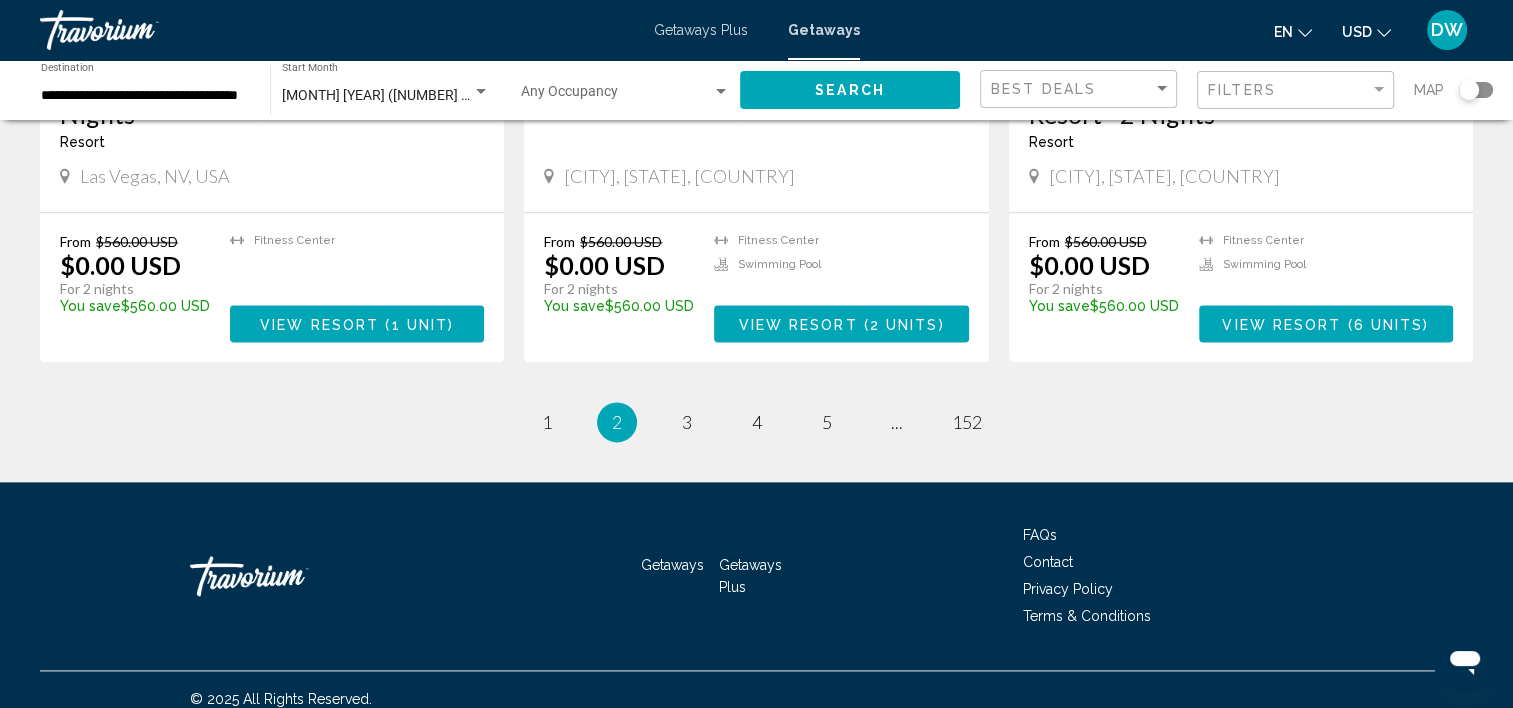 scroll, scrollTop: 2517, scrollLeft: 0, axis: vertical 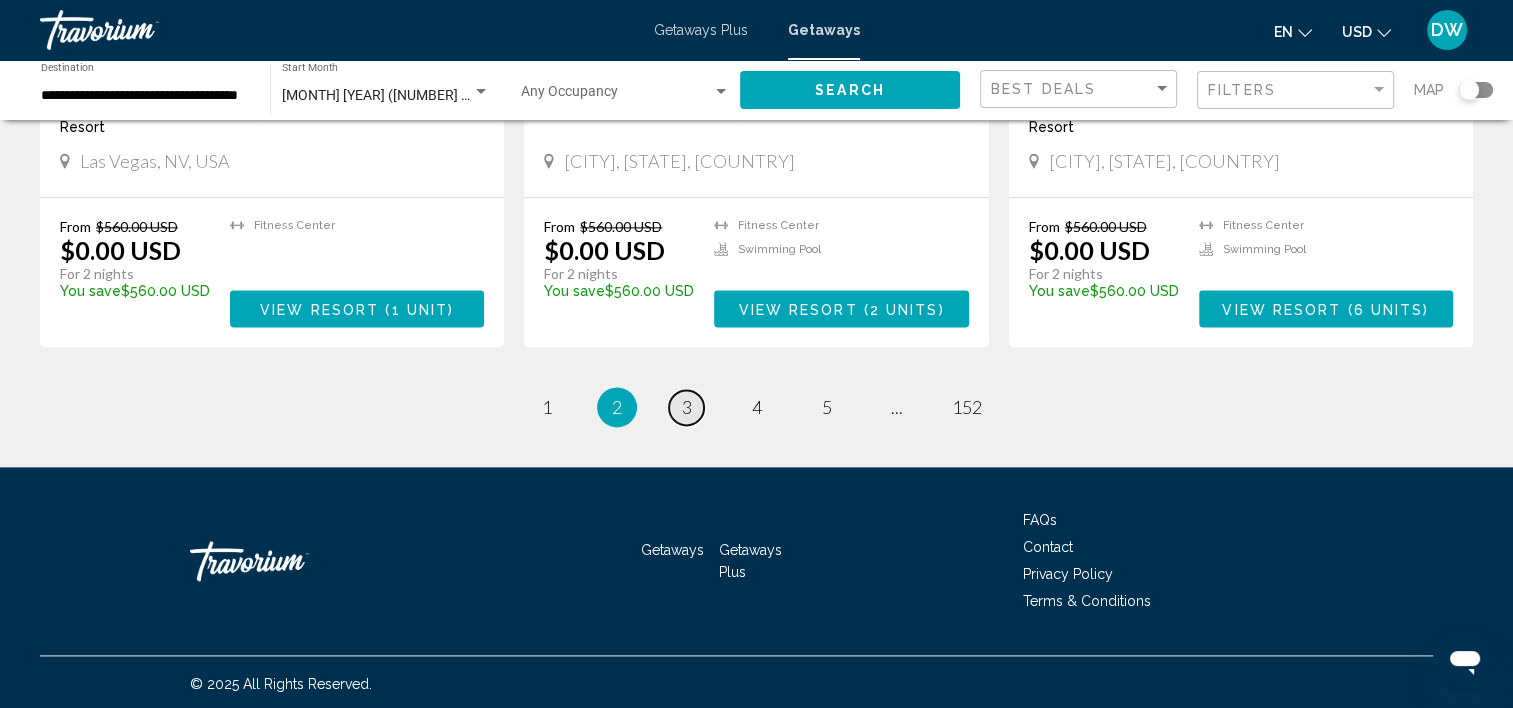 click on "3" at bounding box center [687, 407] 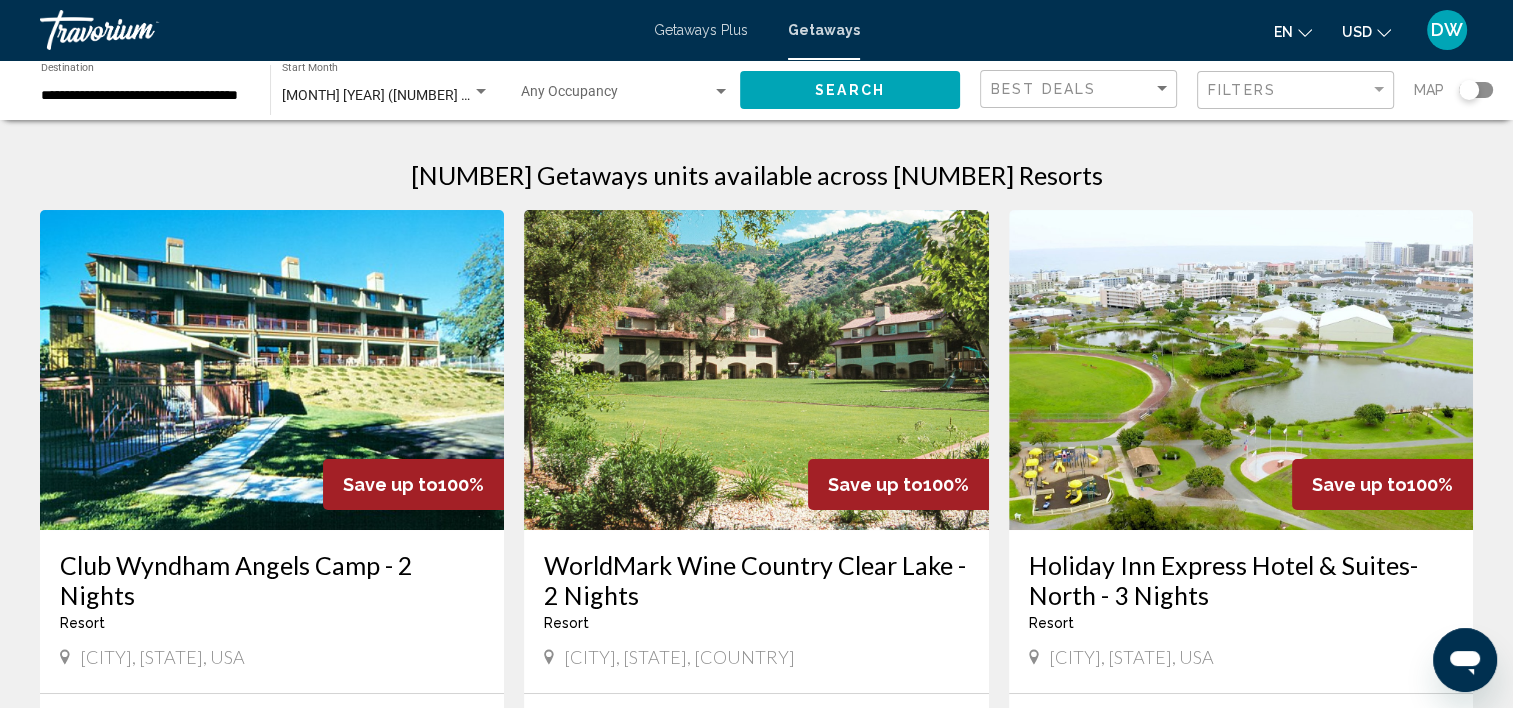 scroll, scrollTop: 0, scrollLeft: 0, axis: both 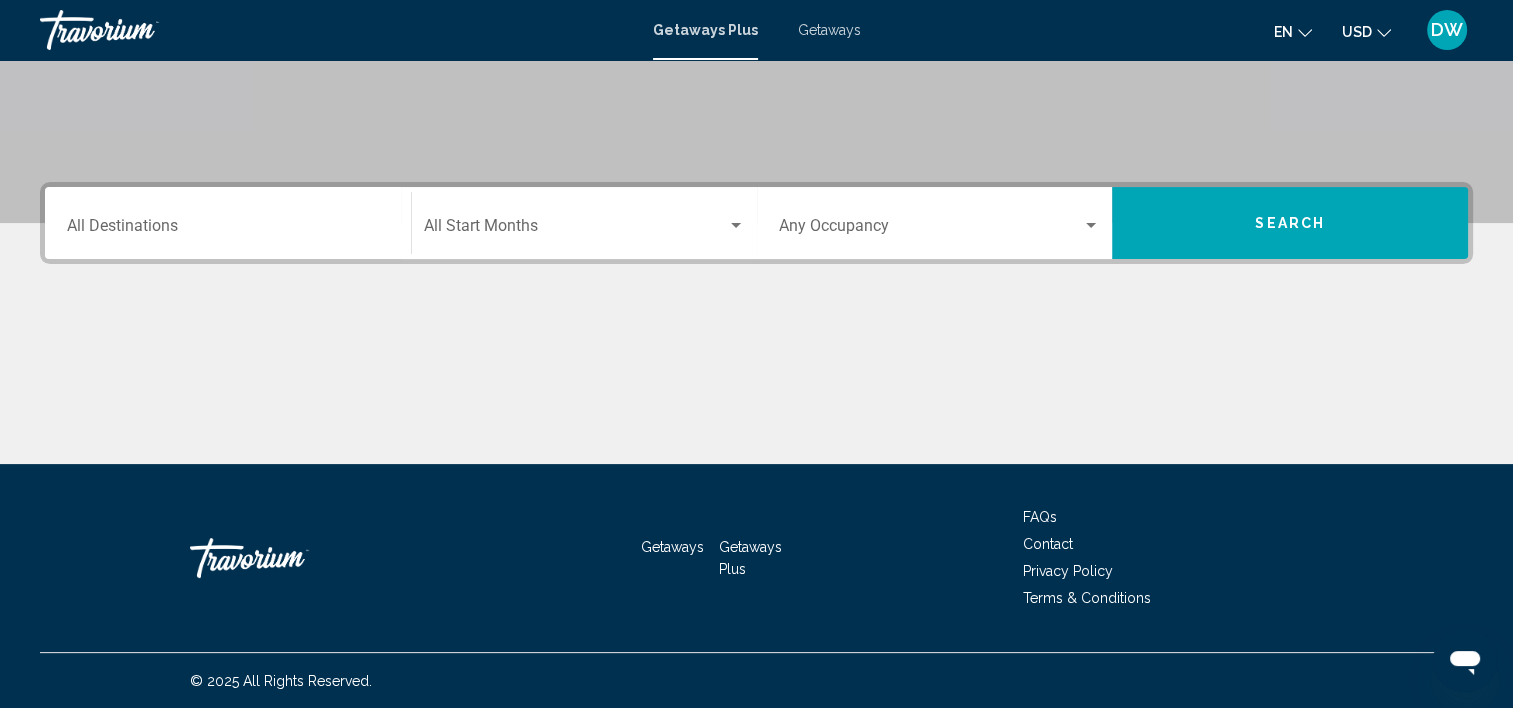 click at bounding box center (575, 230) 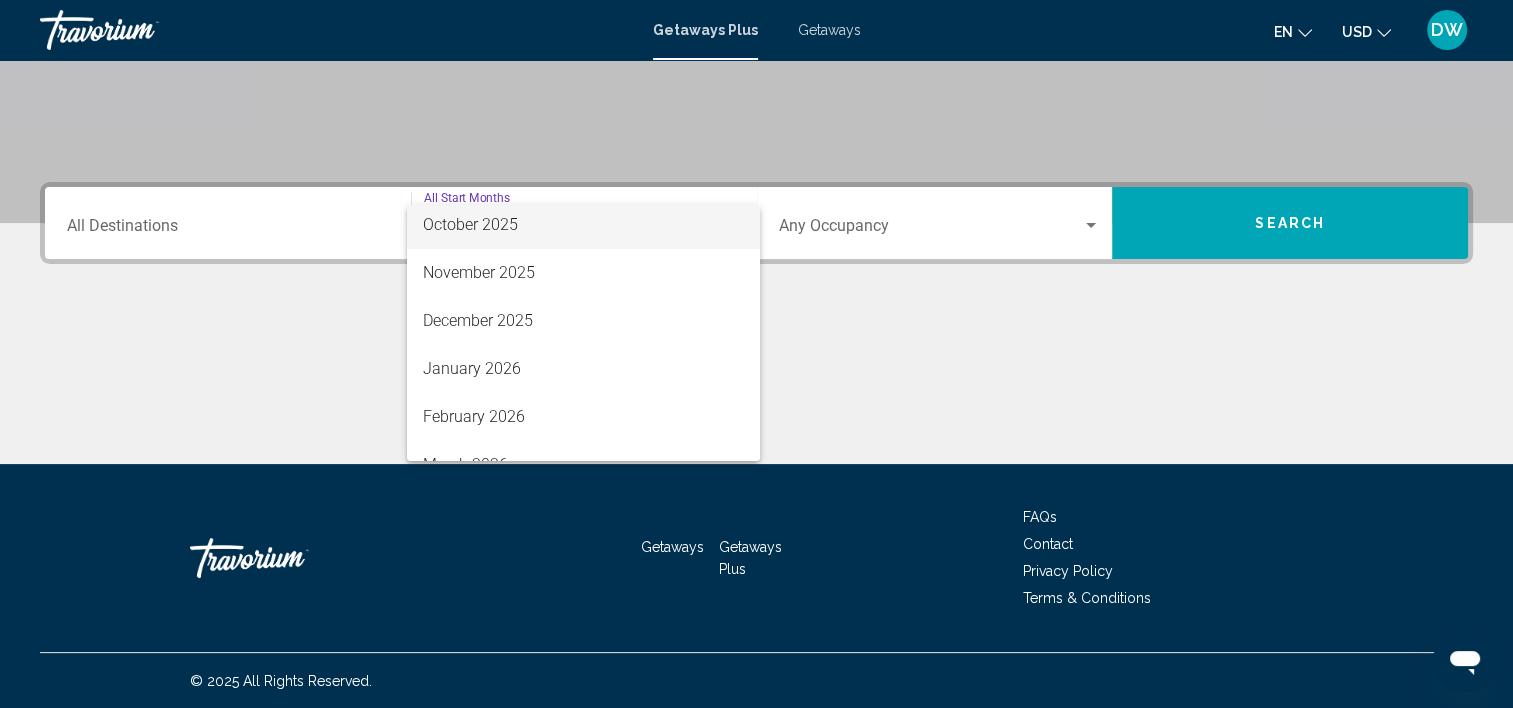 scroll, scrollTop: 200, scrollLeft: 0, axis: vertical 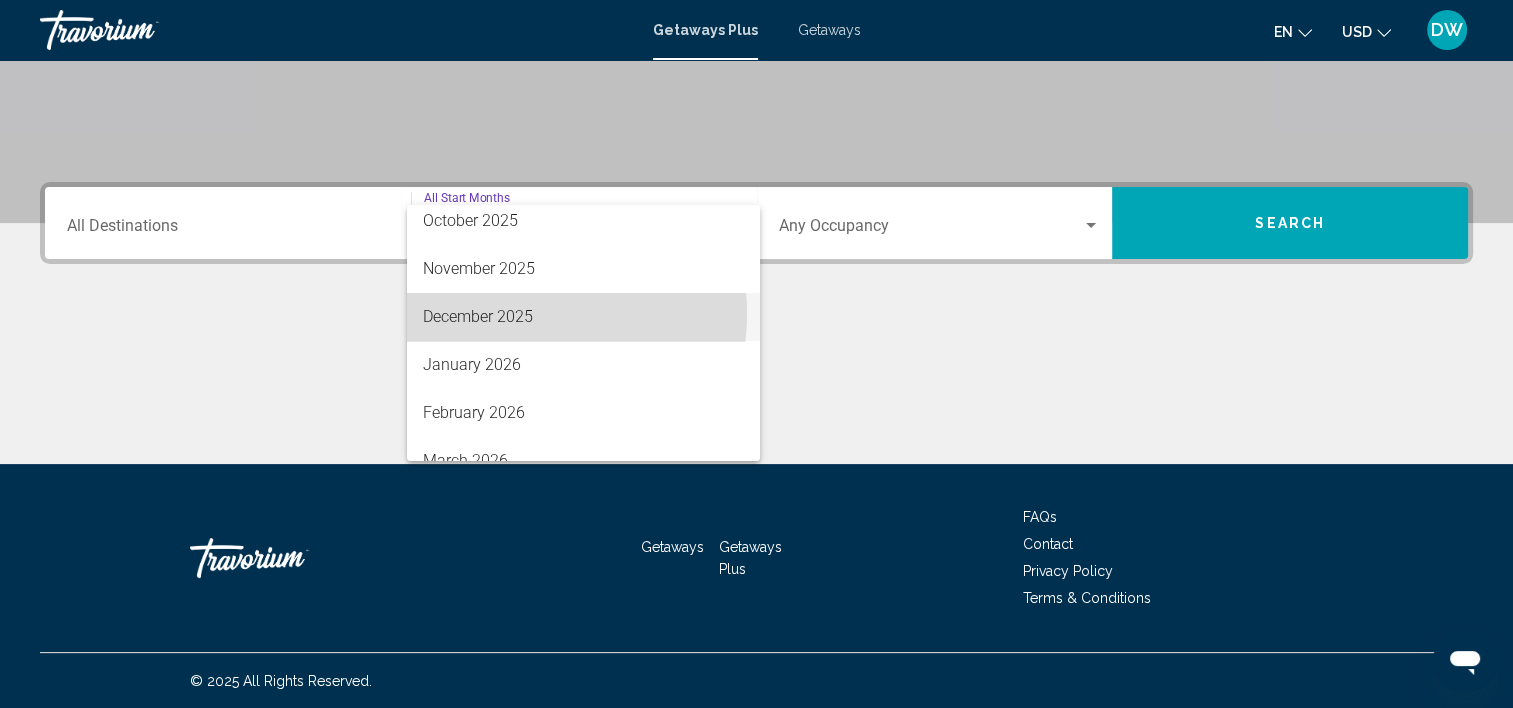 click on "December 2025" at bounding box center (583, 317) 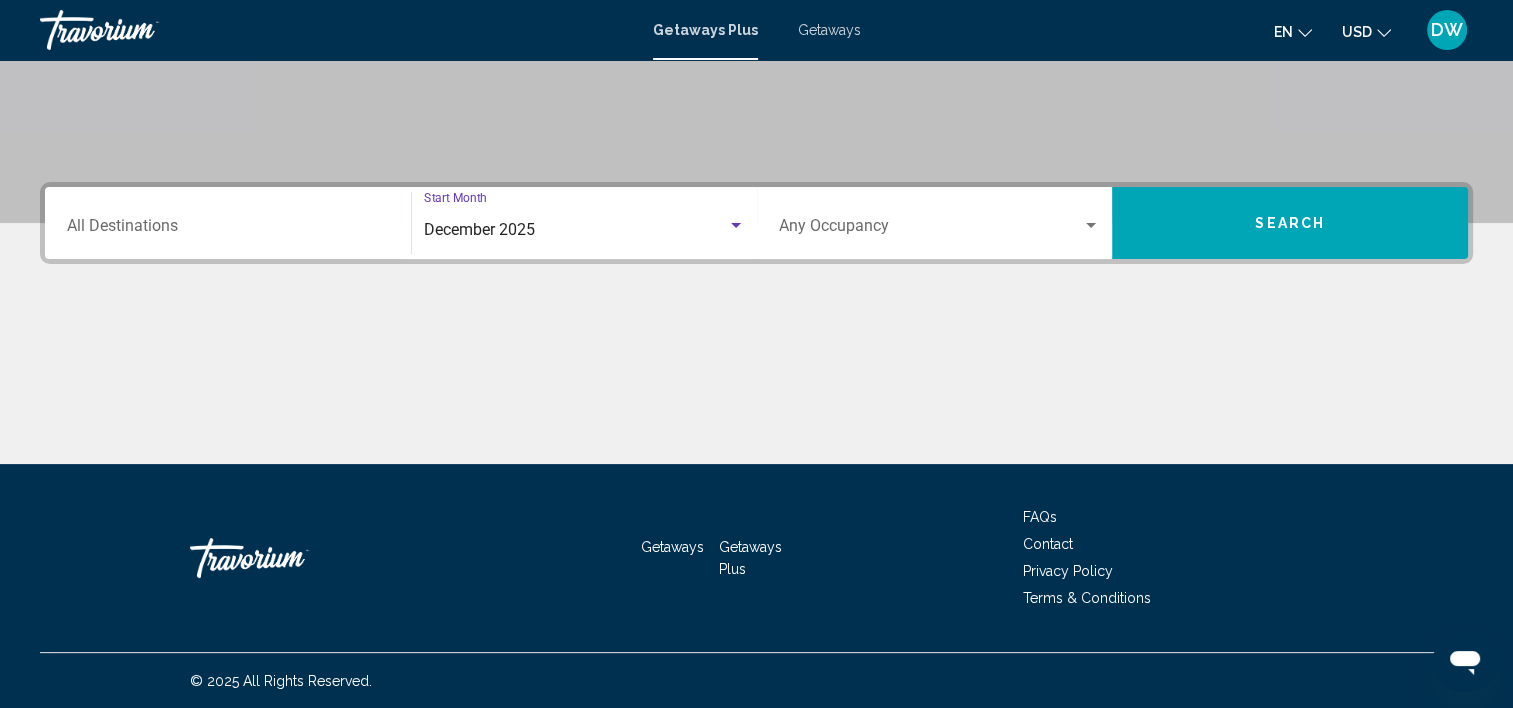 click on "Destination All Destinations" at bounding box center (228, 230) 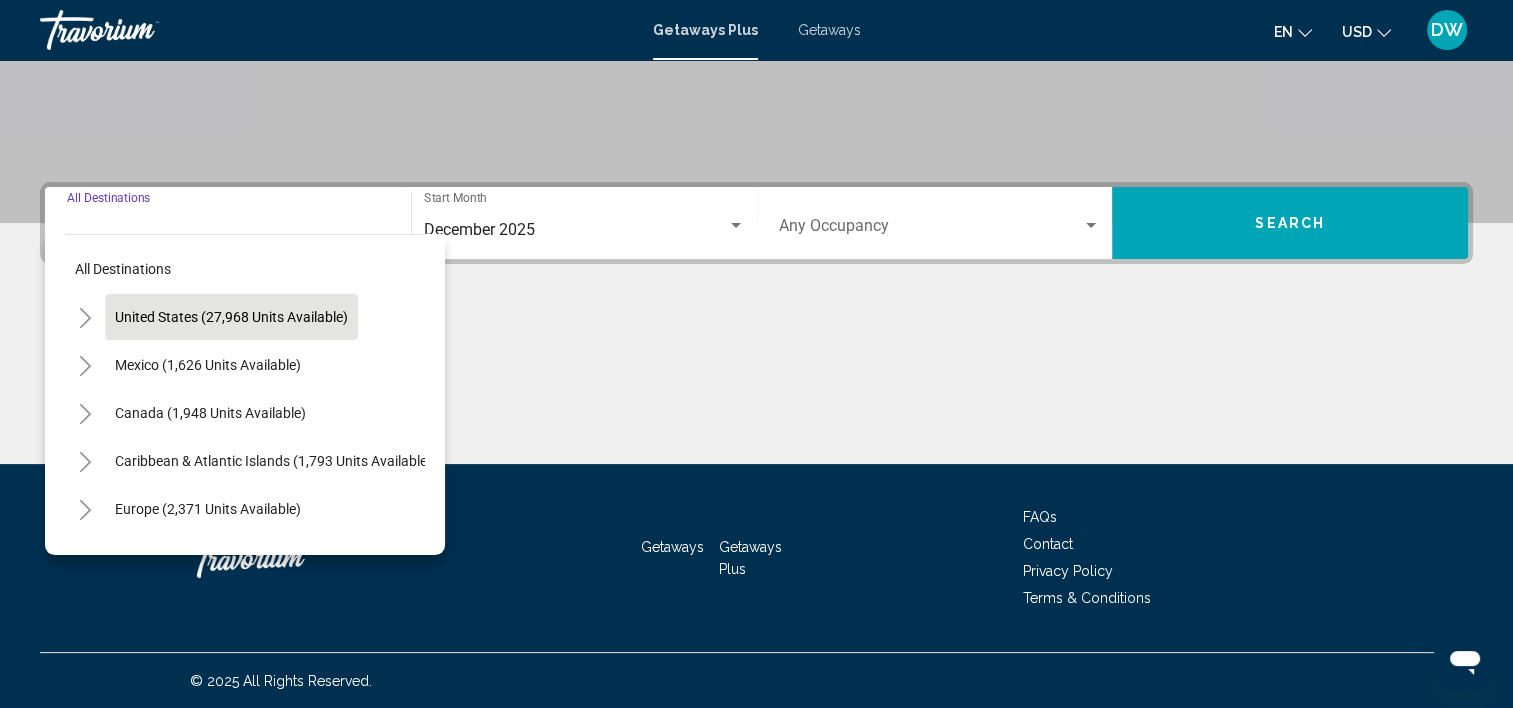 click on "United States (27,968 units available)" at bounding box center (208, 365) 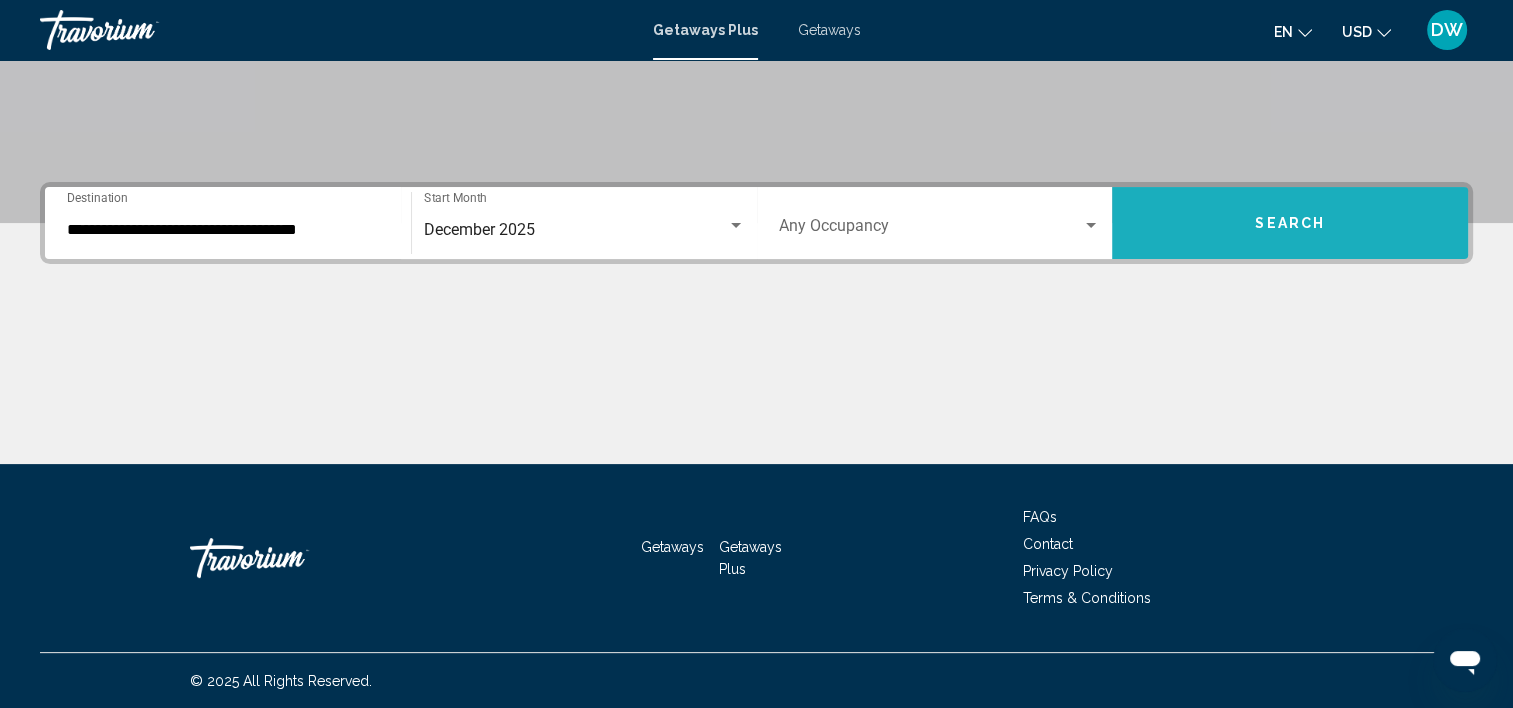 click on "Search" at bounding box center [1290, 223] 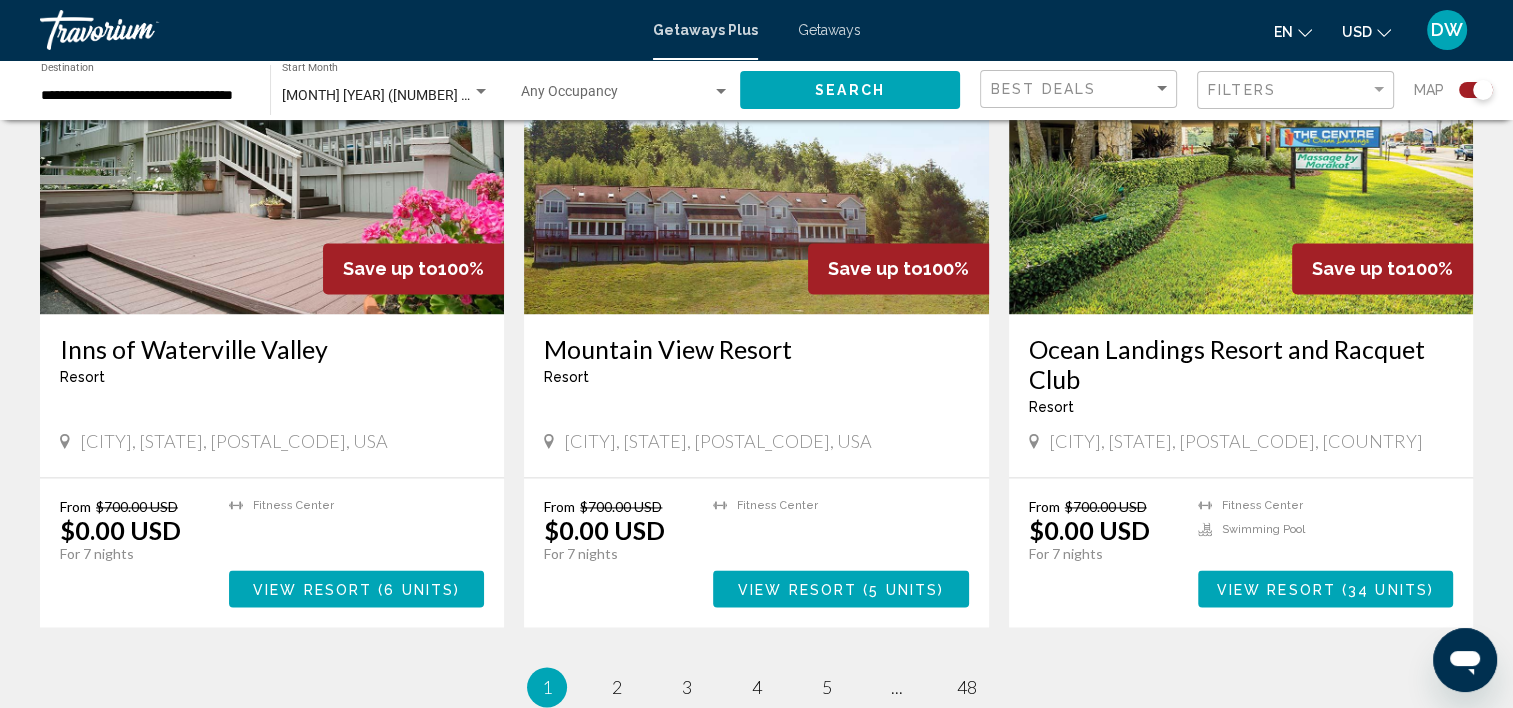 scroll, scrollTop: 2800, scrollLeft: 0, axis: vertical 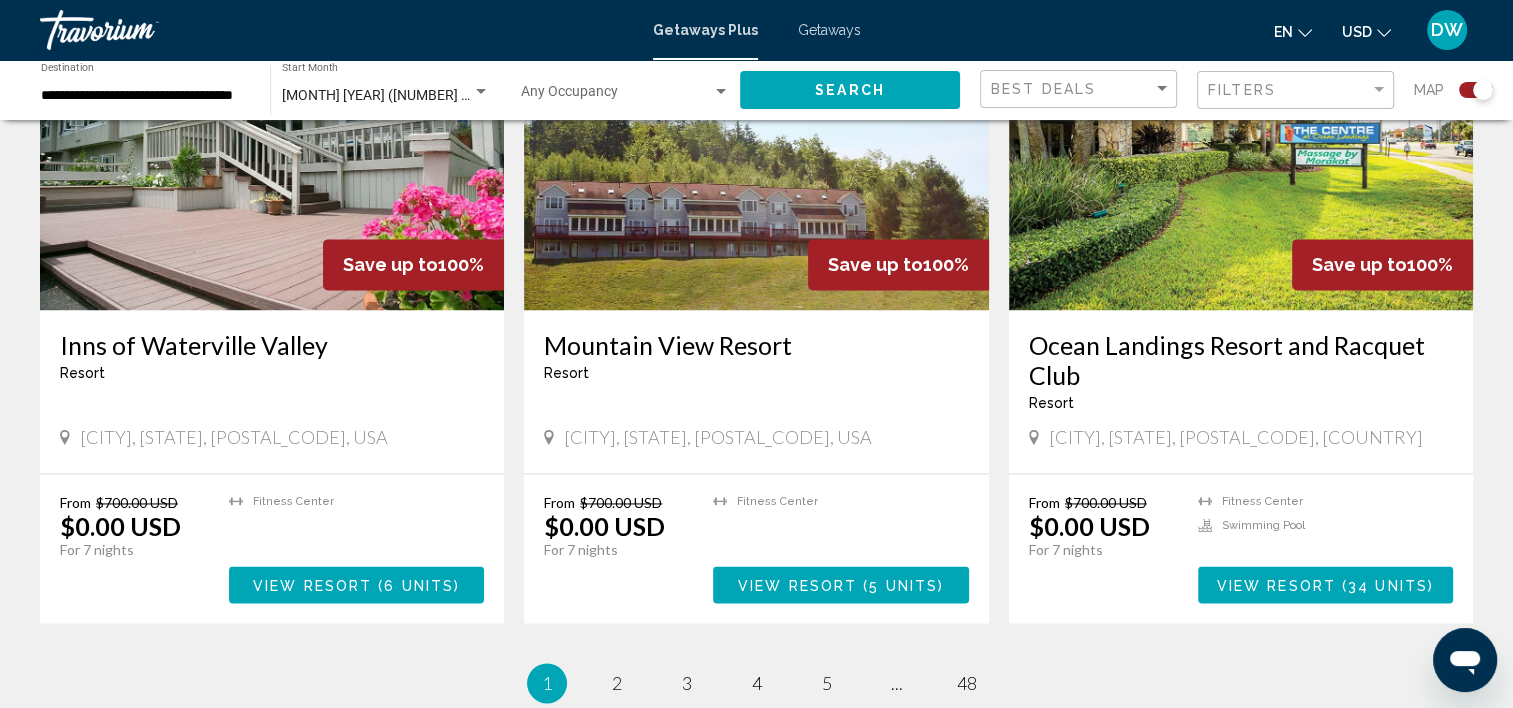 click on "Ocean Landings Resort and Racquet Club" at bounding box center (1241, 360) 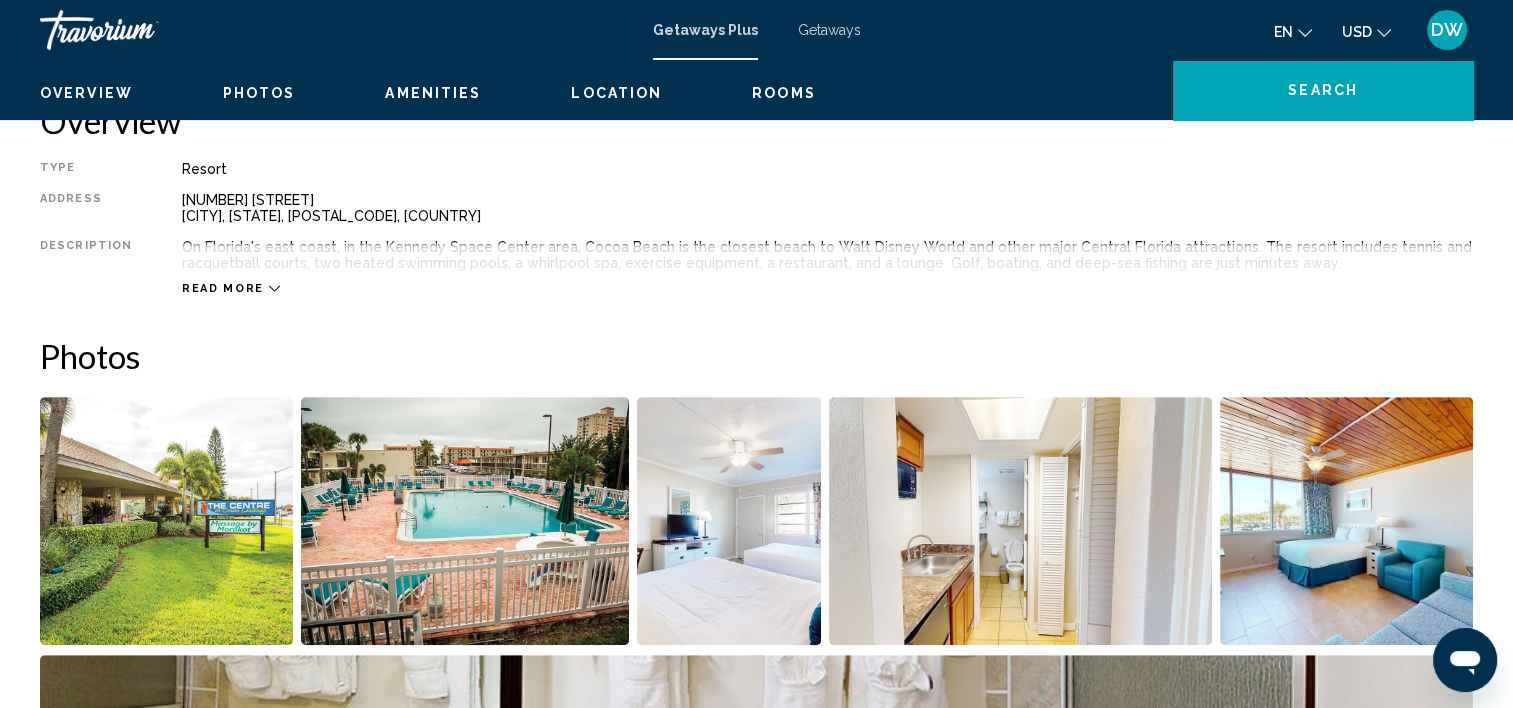 scroll, scrollTop: 706, scrollLeft: 0, axis: vertical 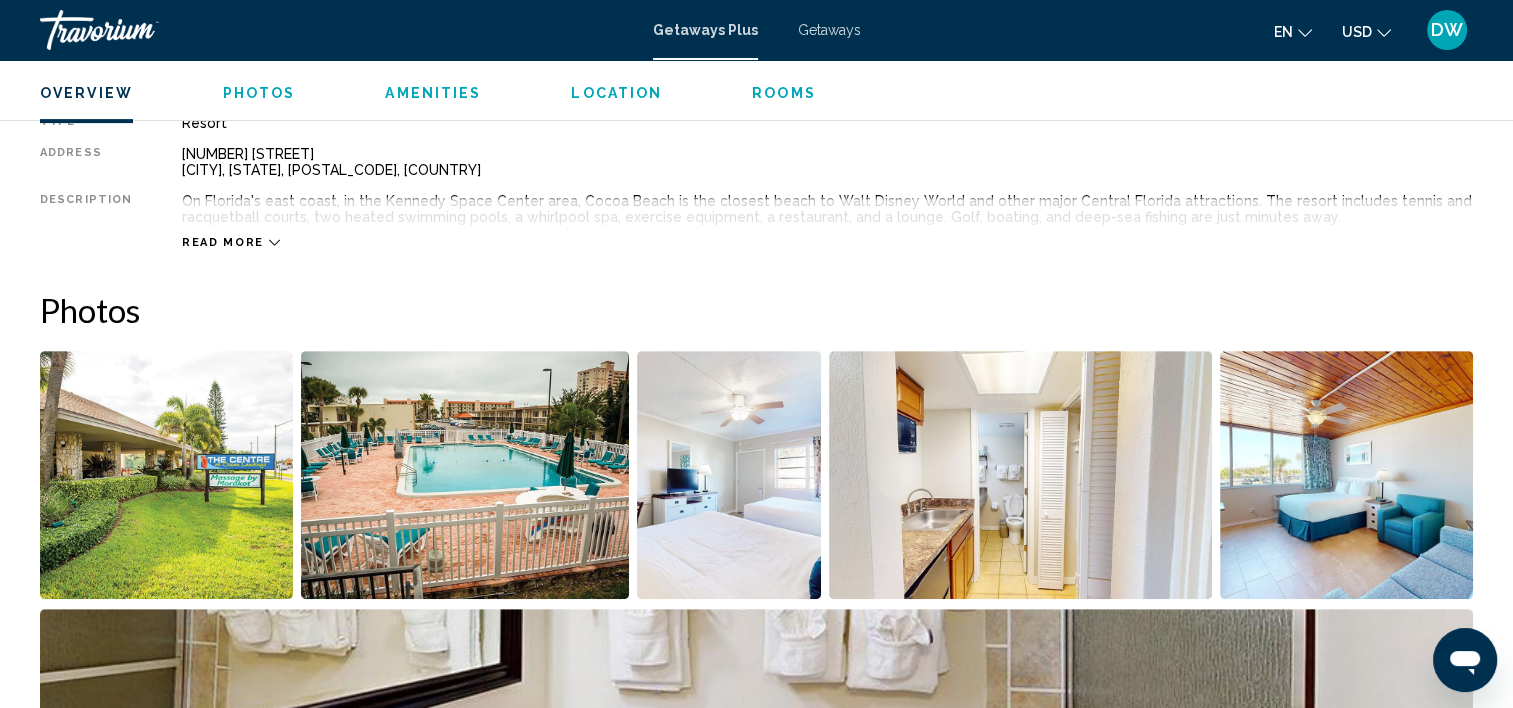 click on "Amenities" at bounding box center (433, 93) 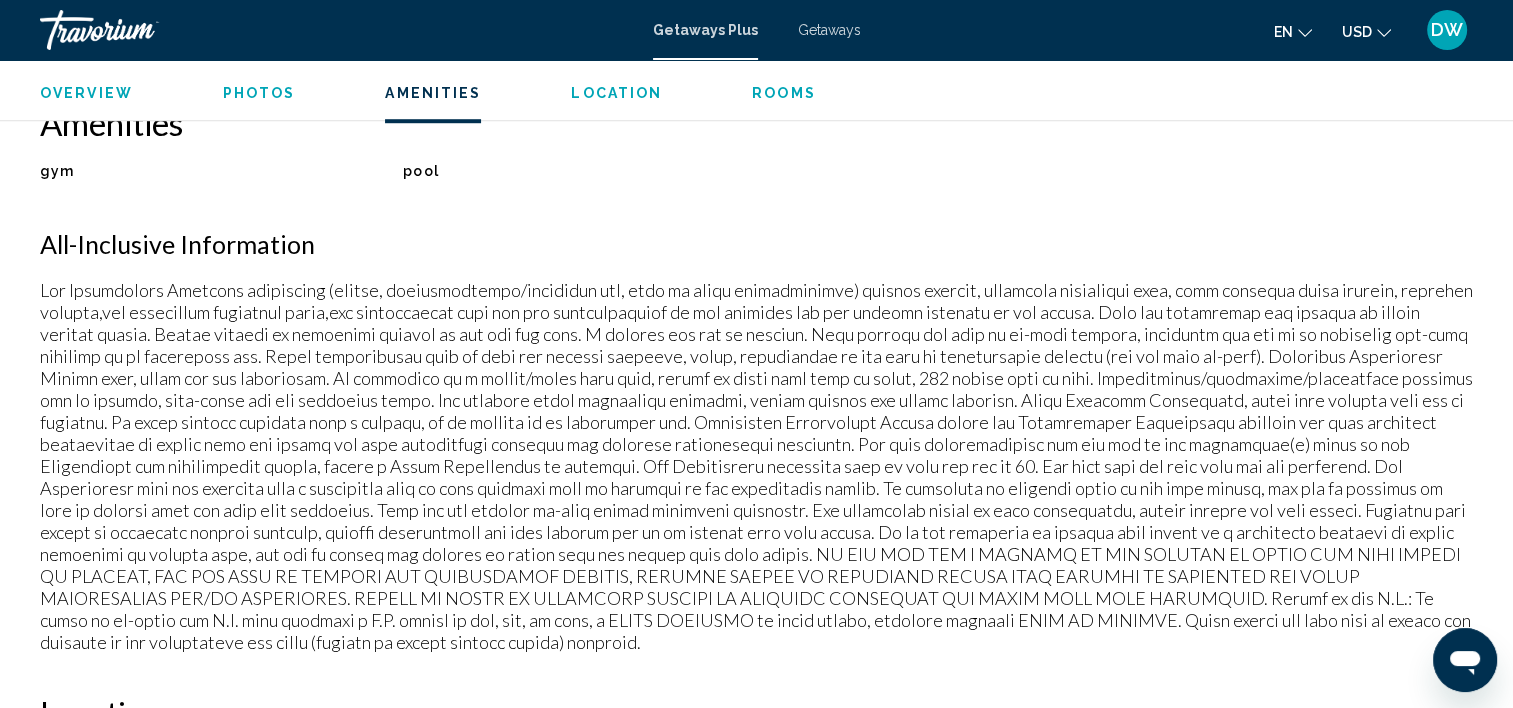 scroll, scrollTop: 1492, scrollLeft: 0, axis: vertical 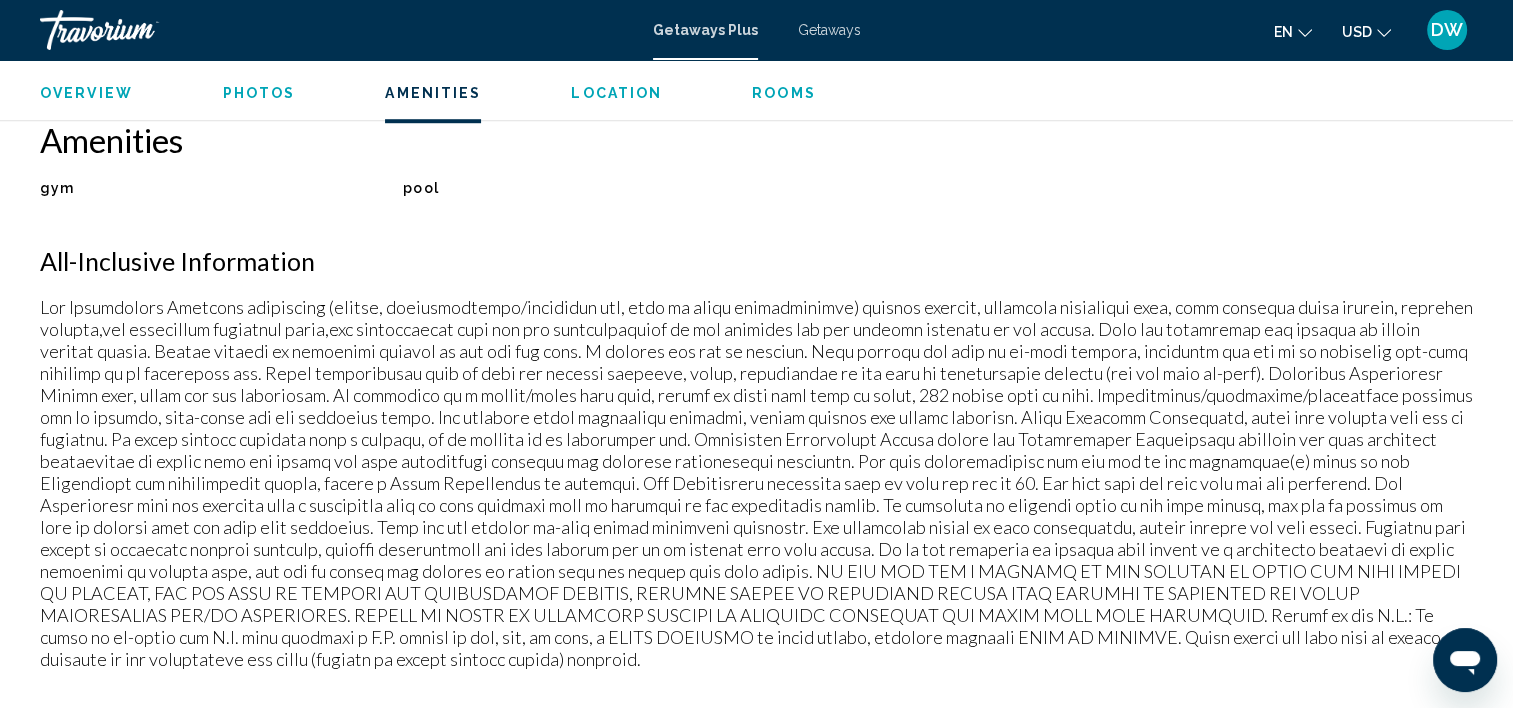 click on "Overview
Photos
Amenities
Location
Rooms
Search" 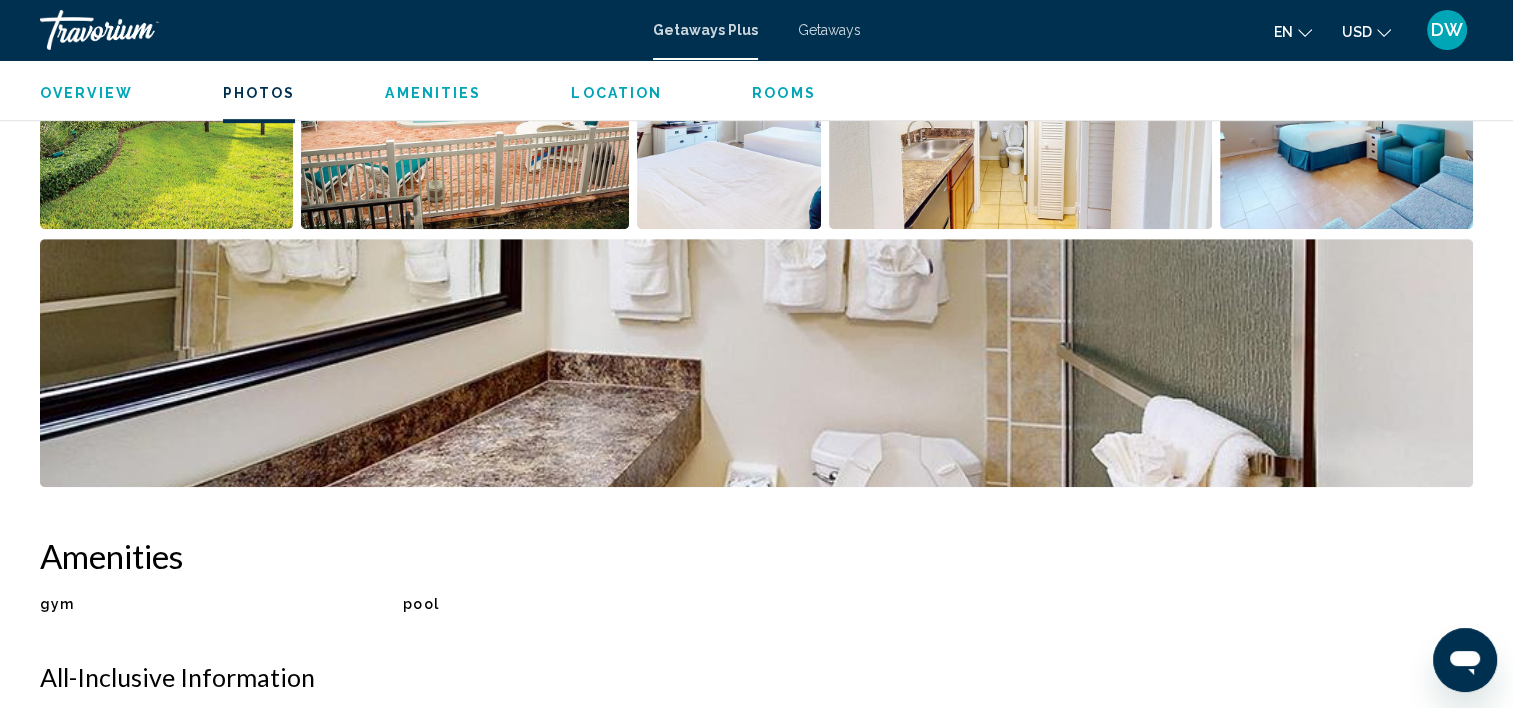 scroll, scrollTop: 776, scrollLeft: 0, axis: vertical 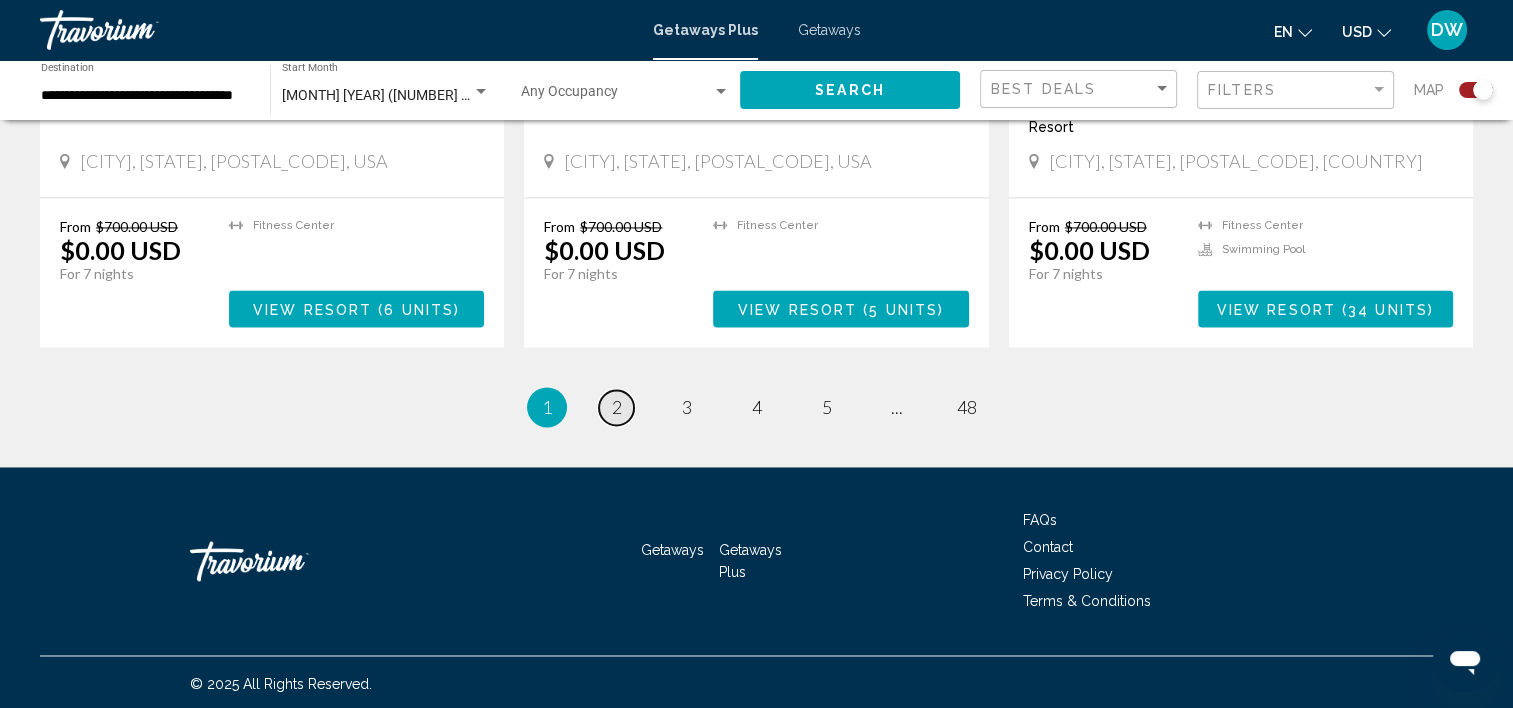 click on "2" at bounding box center [617, 407] 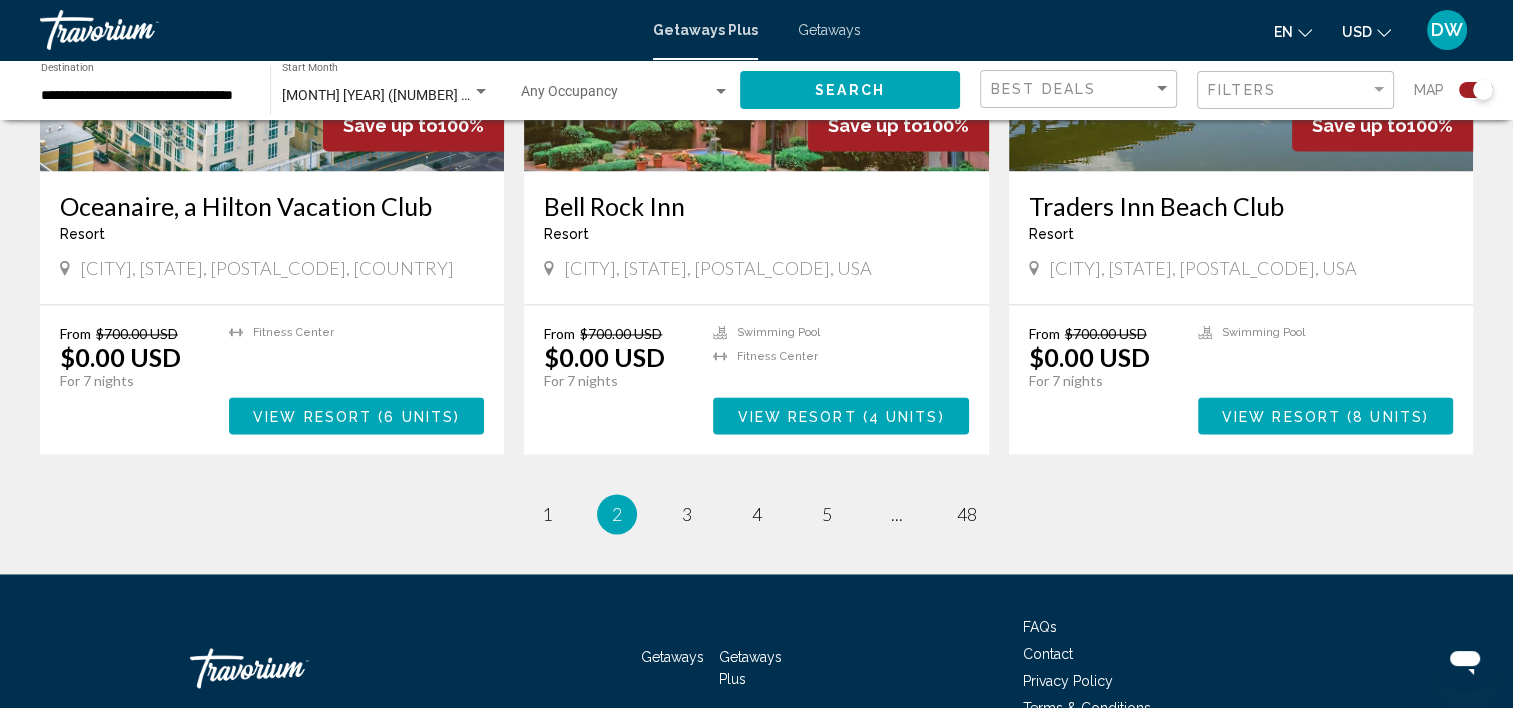 scroll, scrollTop: 3016, scrollLeft: 0, axis: vertical 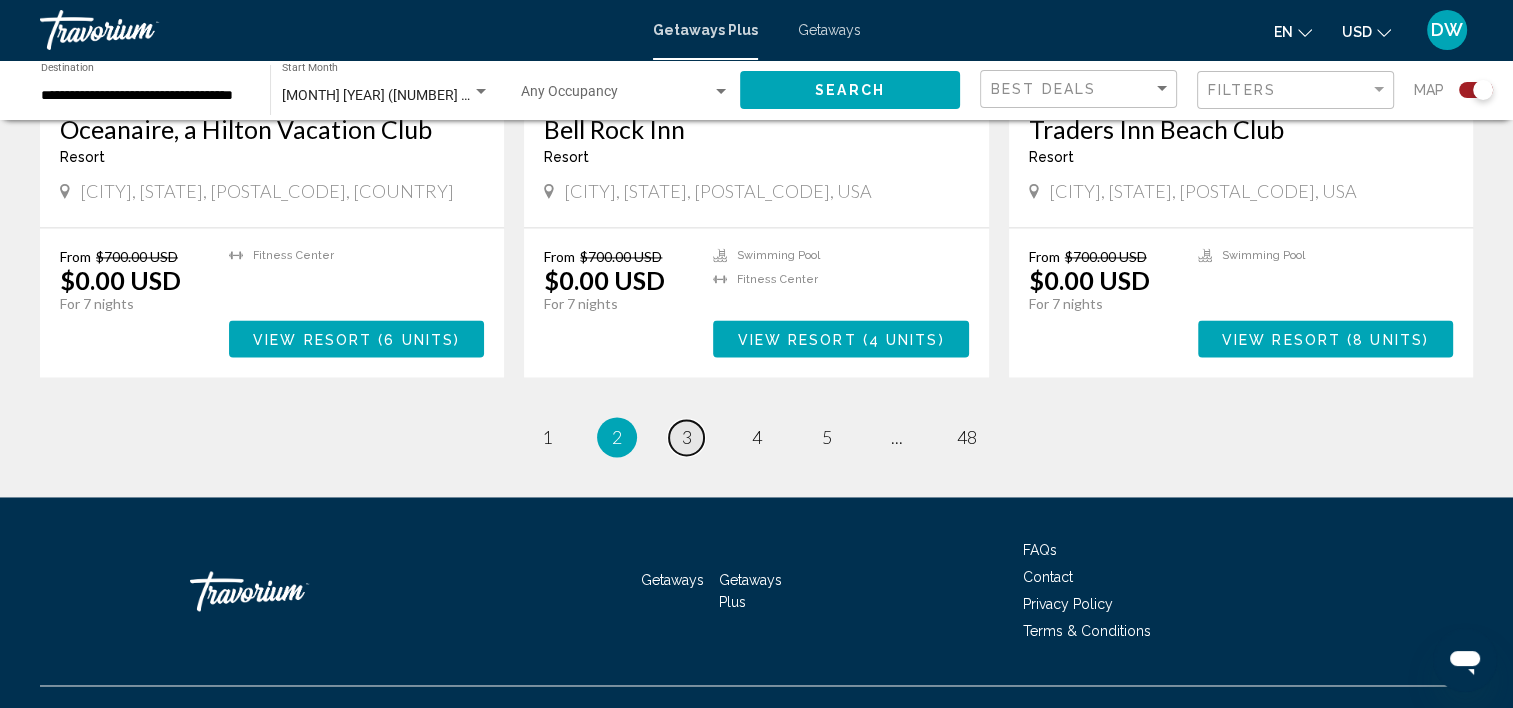 click on "3" at bounding box center [687, 437] 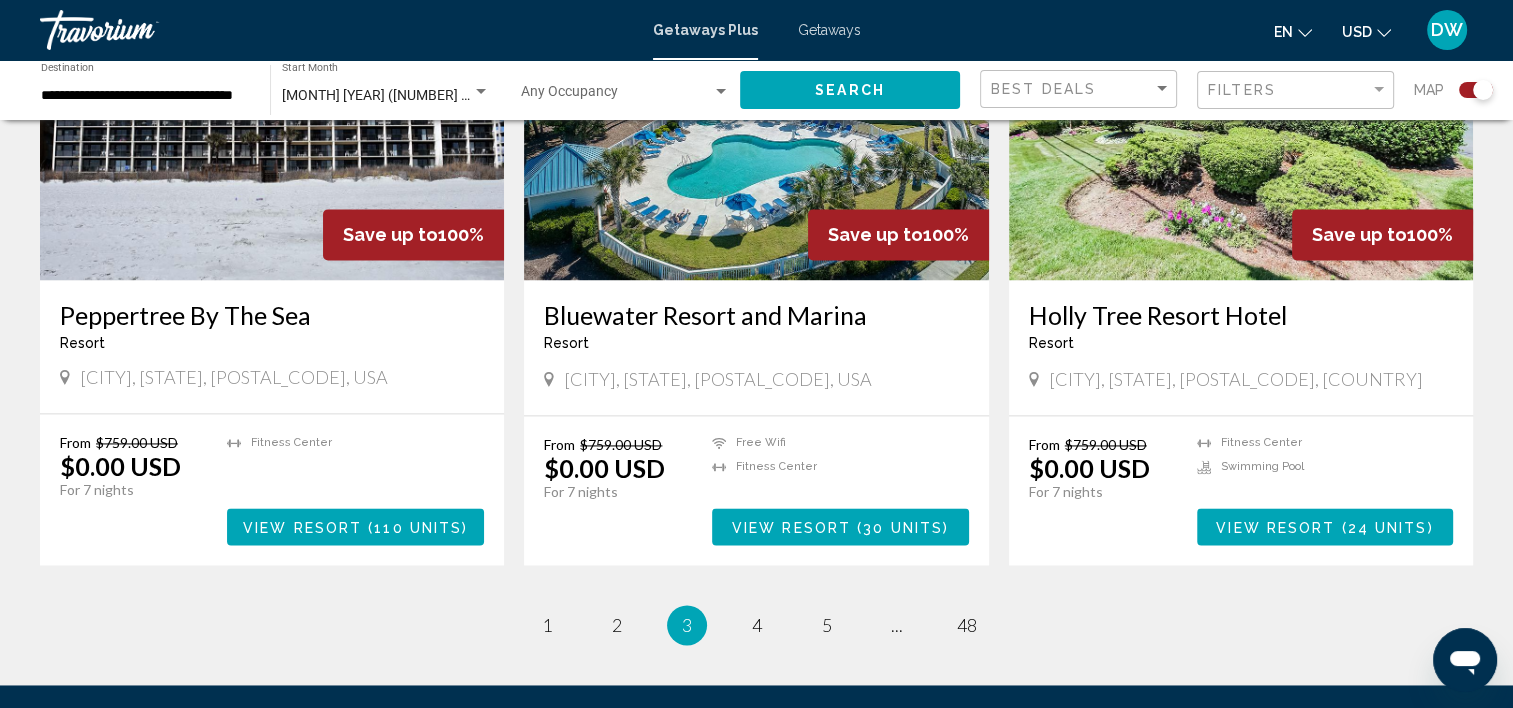 scroll, scrollTop: 3047, scrollLeft: 0, axis: vertical 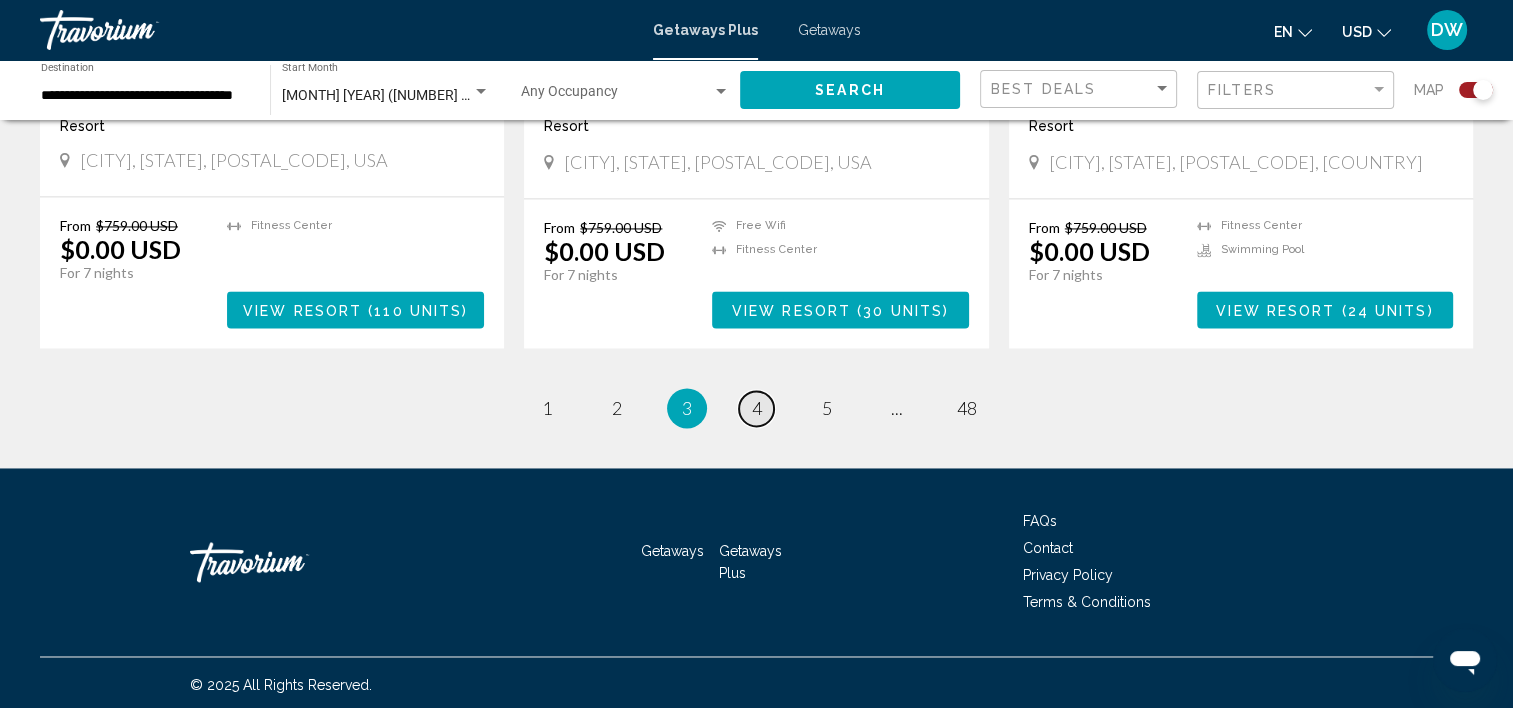 click on "4" at bounding box center [757, 408] 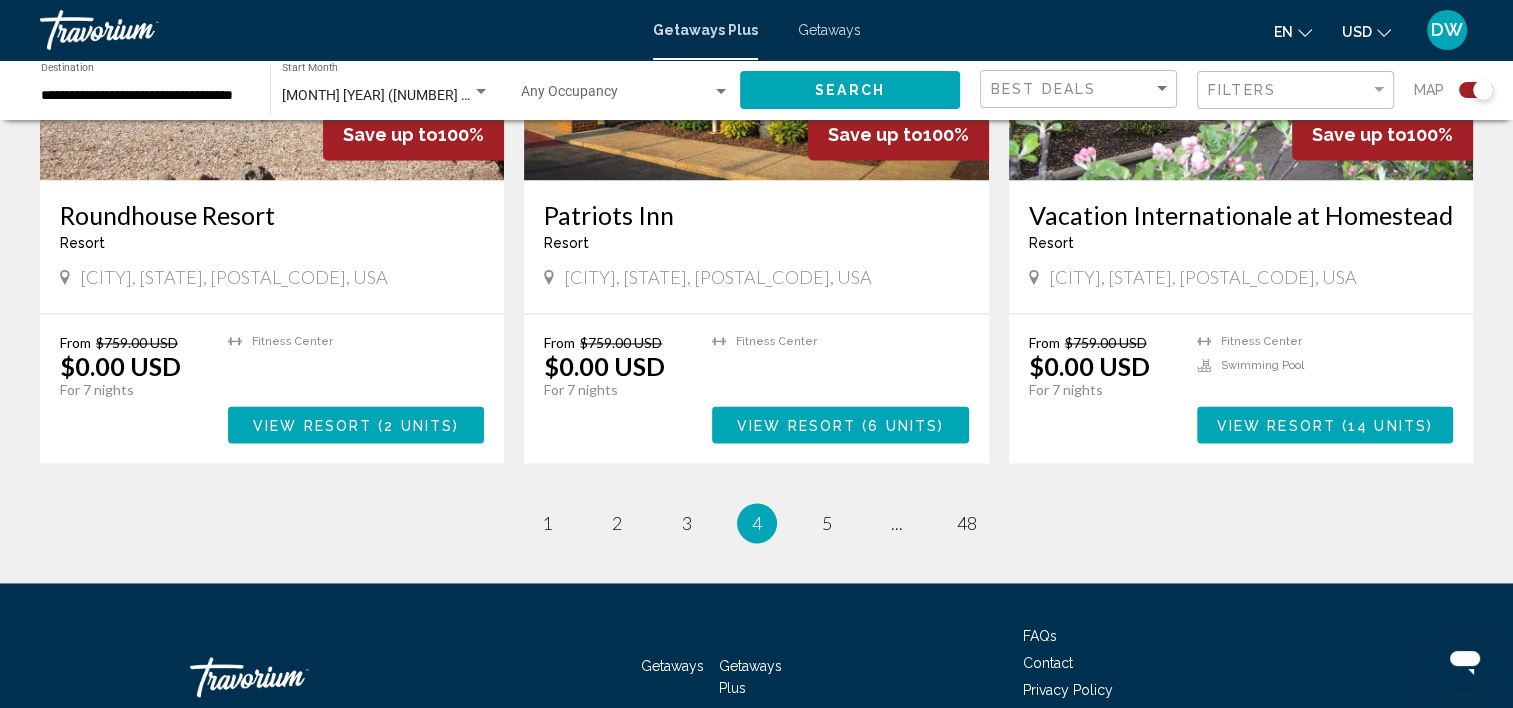 scroll, scrollTop: 3016, scrollLeft: 0, axis: vertical 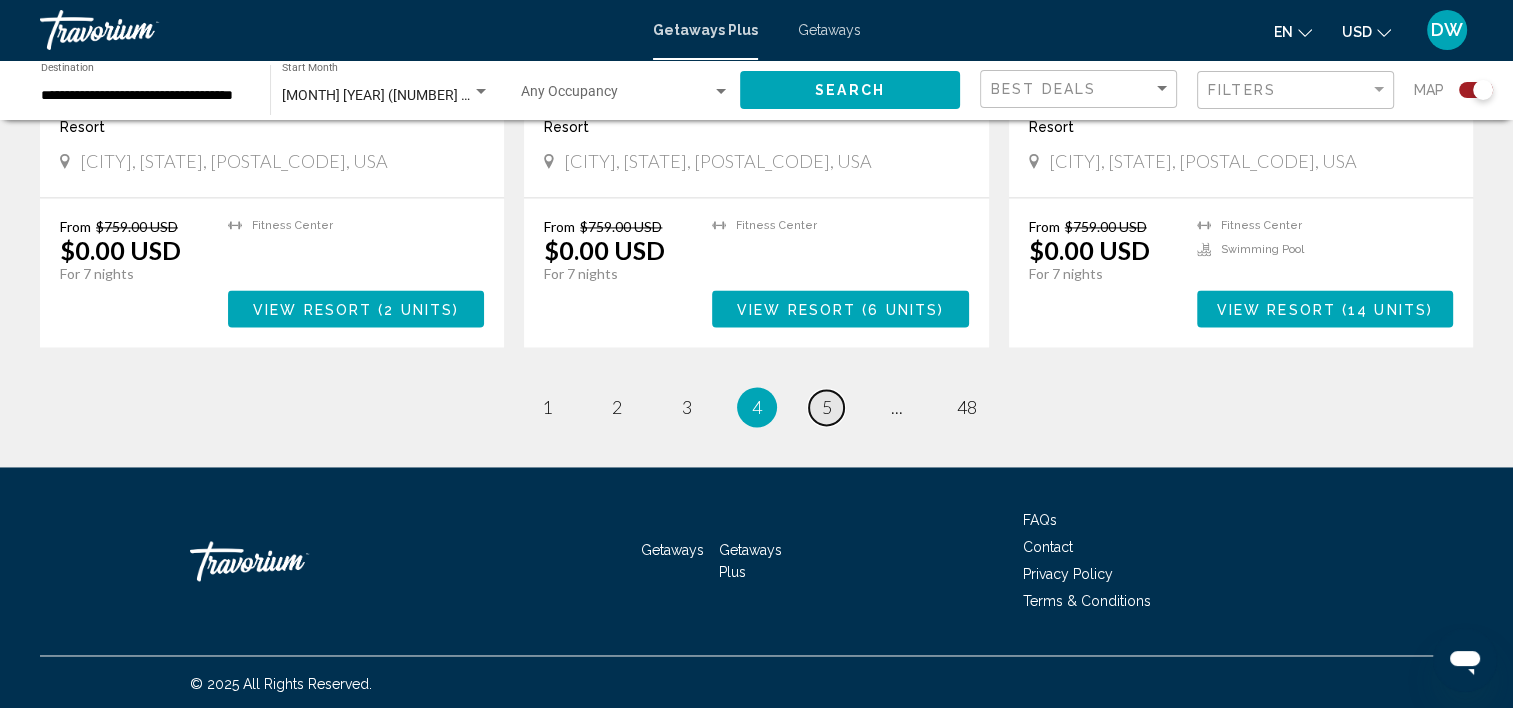 click on "5" at bounding box center (827, 407) 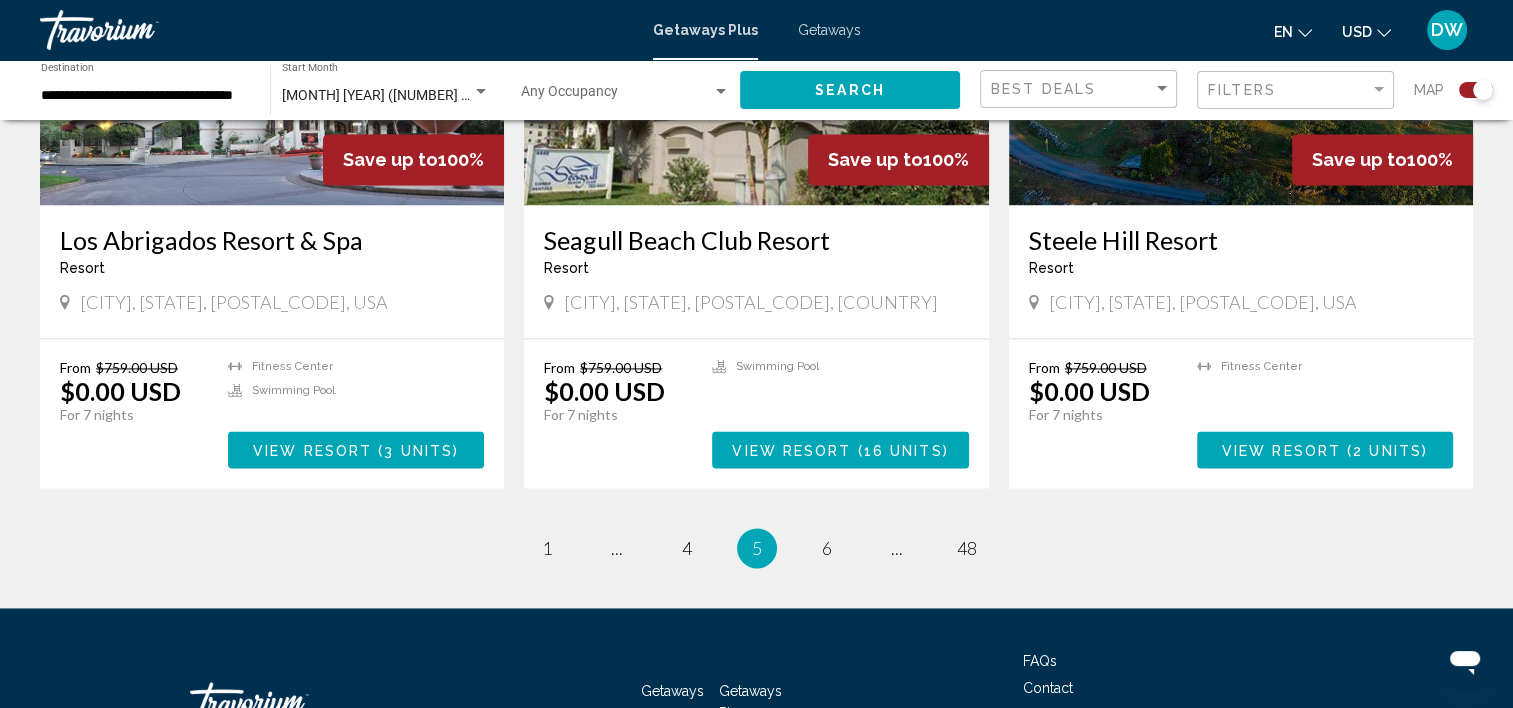 scroll, scrollTop: 3000, scrollLeft: 0, axis: vertical 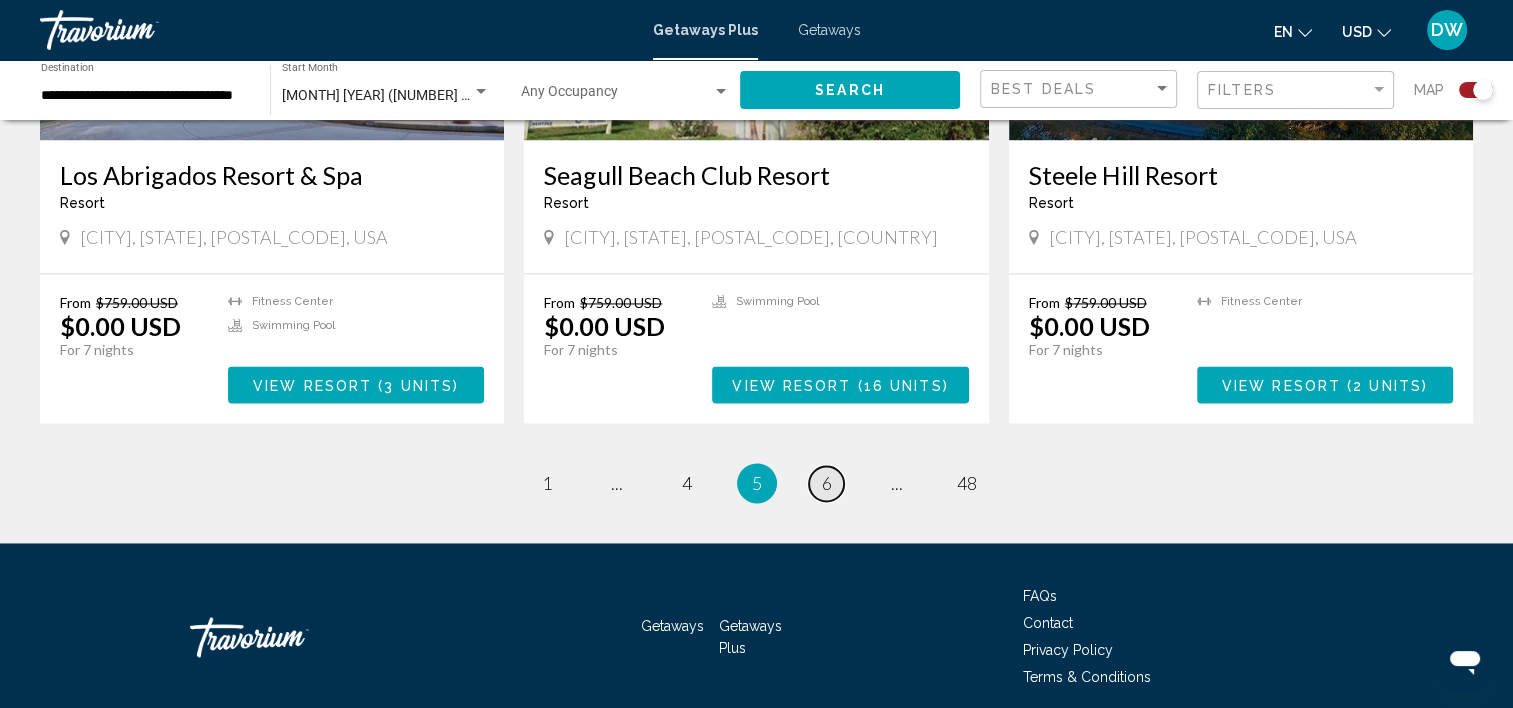 click on "6" at bounding box center [827, 483] 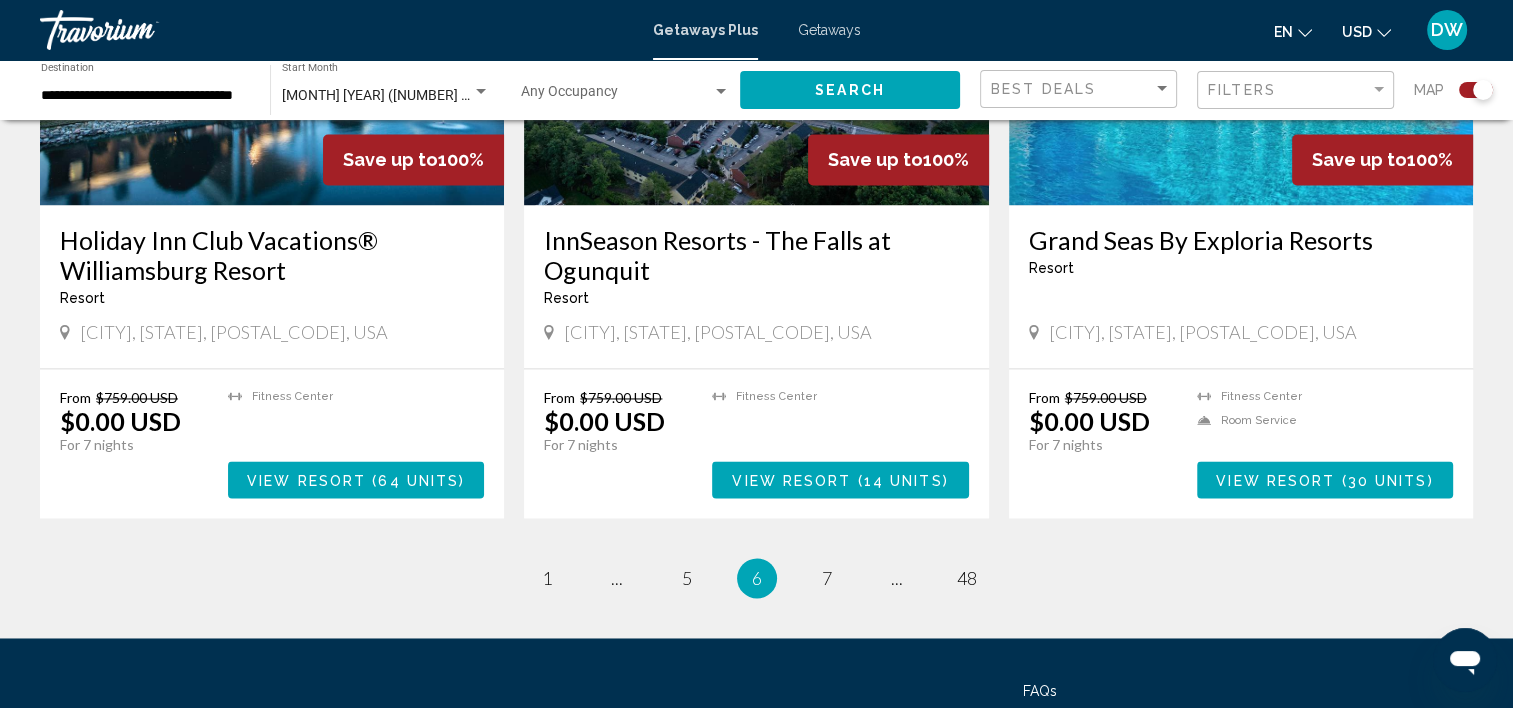 scroll, scrollTop: 3000, scrollLeft: 0, axis: vertical 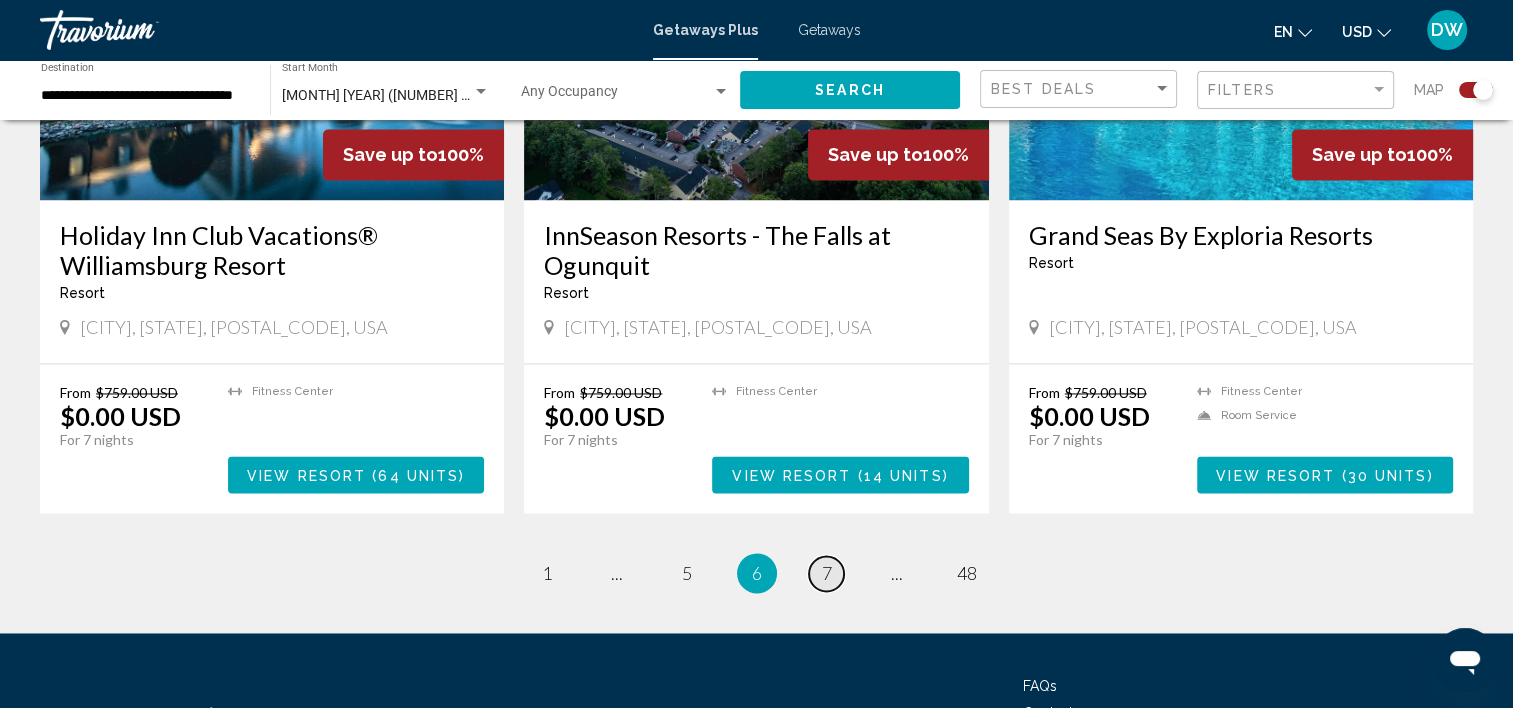 click on "7" at bounding box center [827, 573] 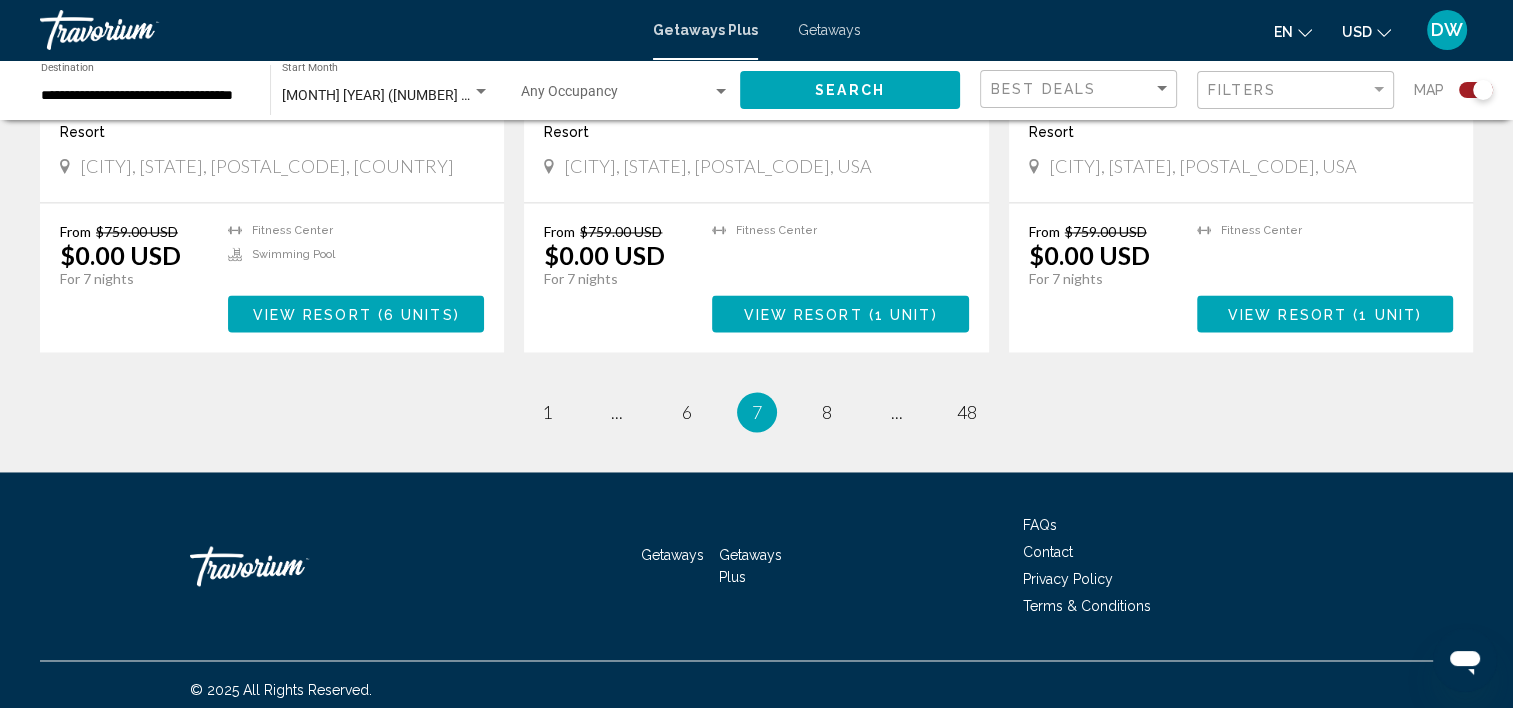 scroll, scrollTop: 3107, scrollLeft: 0, axis: vertical 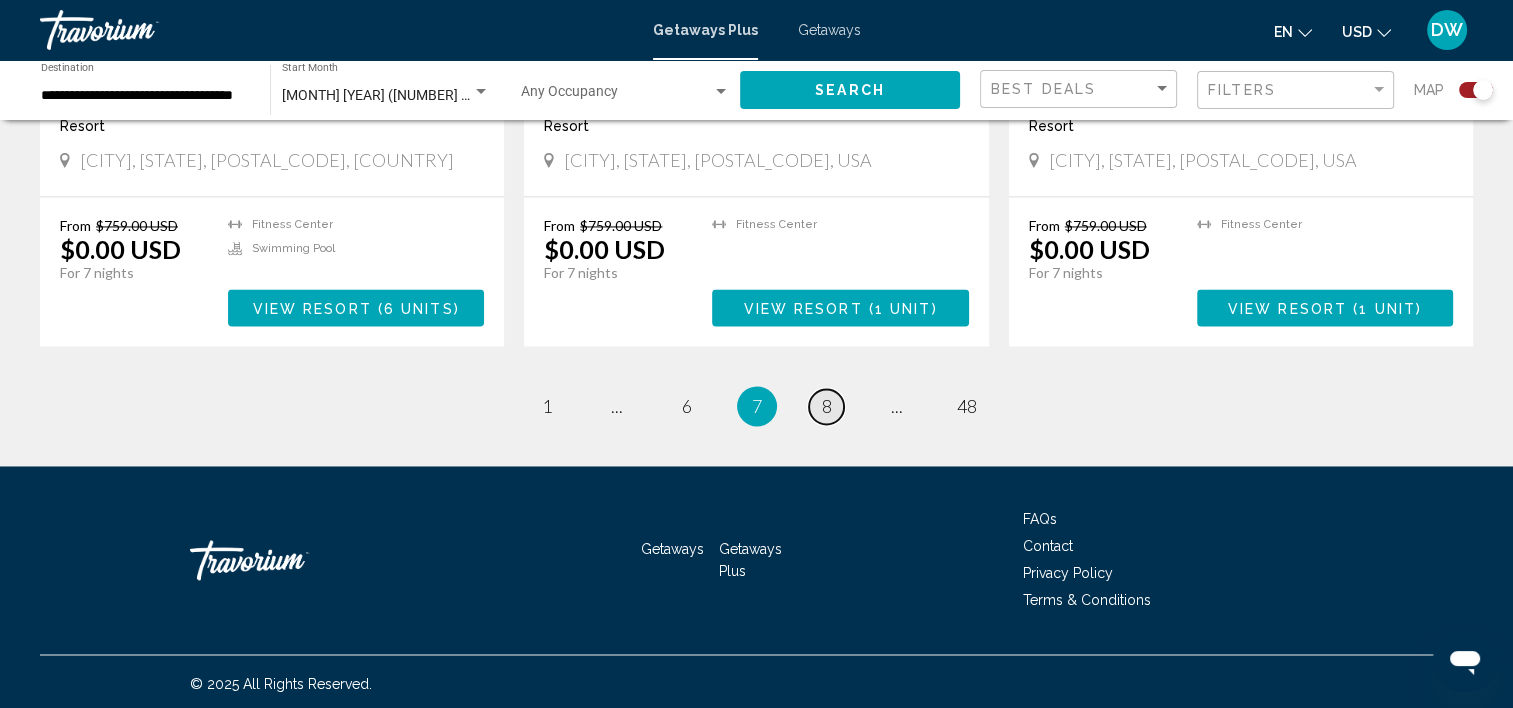 click on "8" at bounding box center (827, 406) 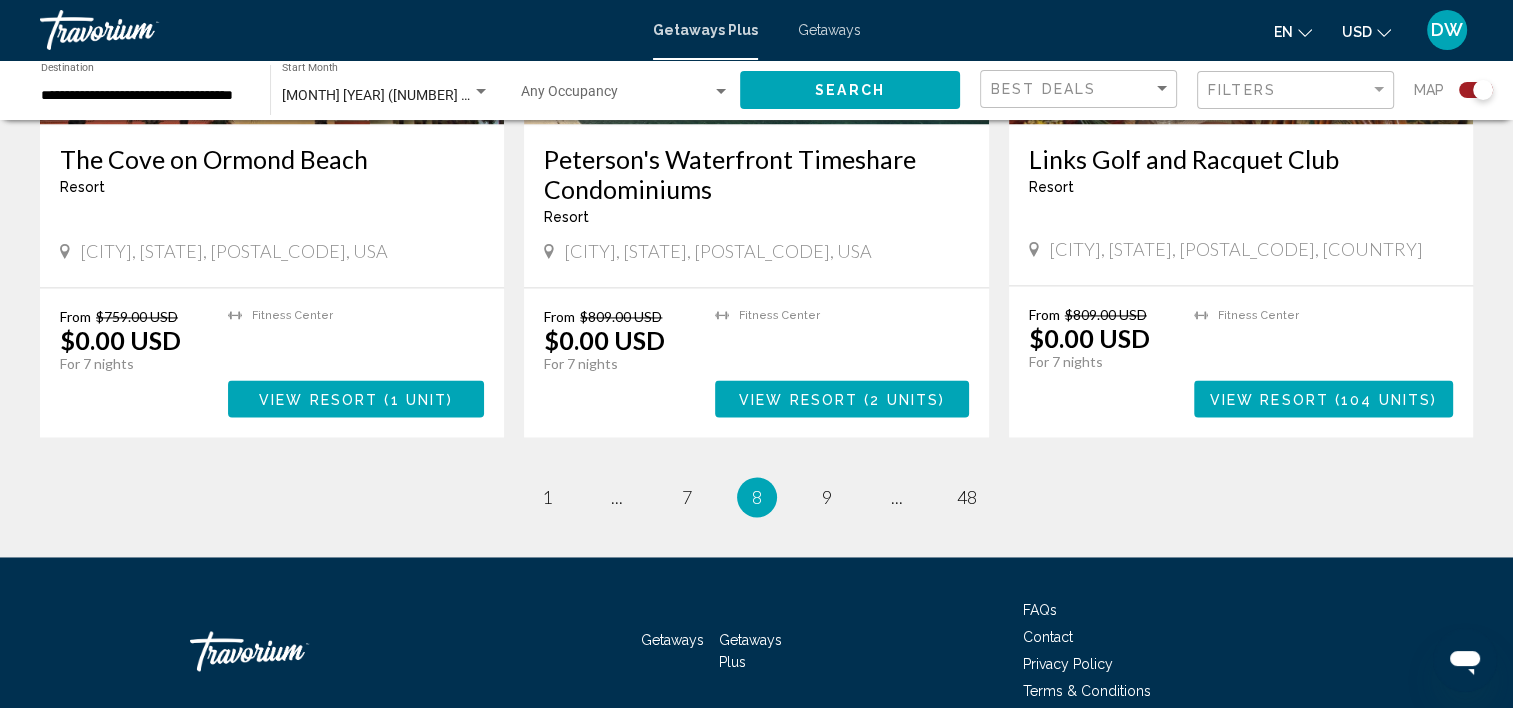 scroll, scrollTop: 3000, scrollLeft: 0, axis: vertical 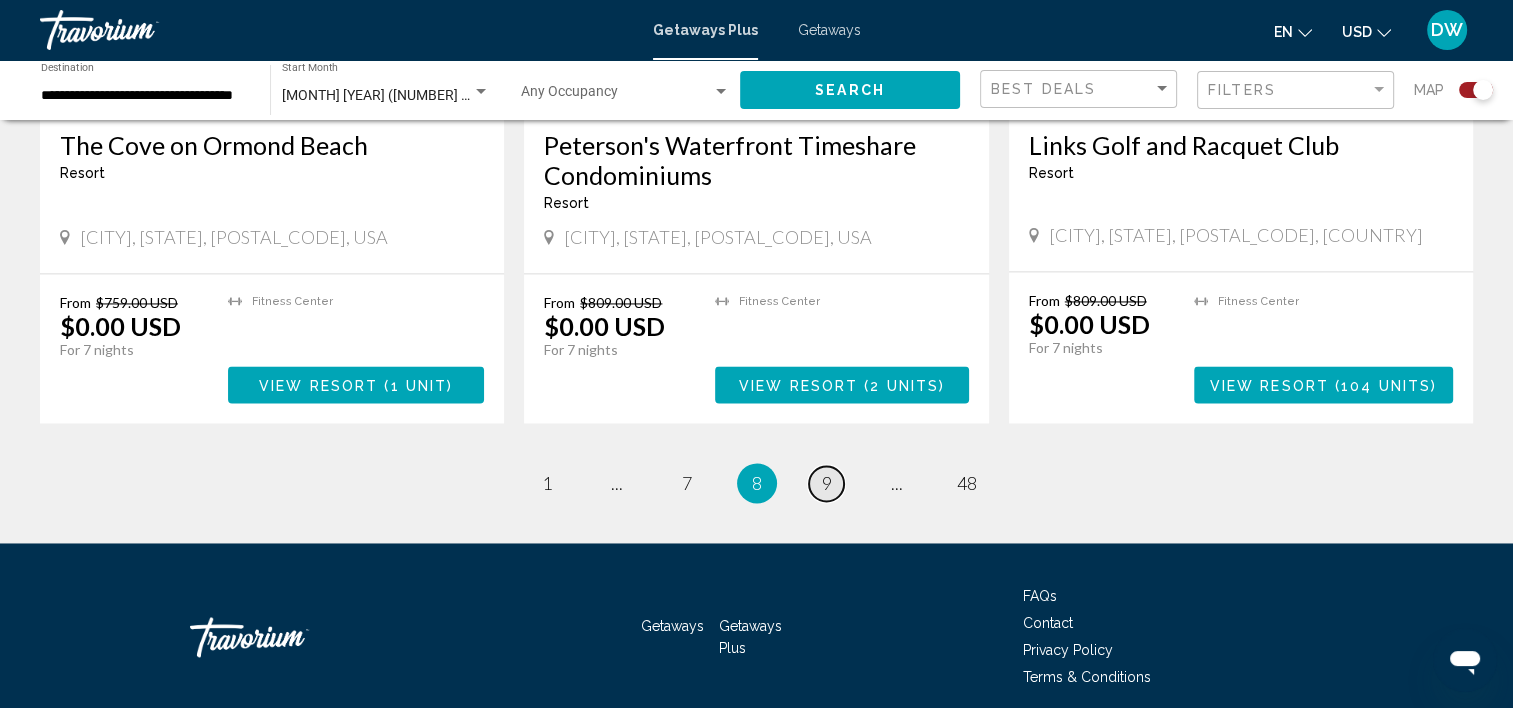 click on "9" at bounding box center (827, 483) 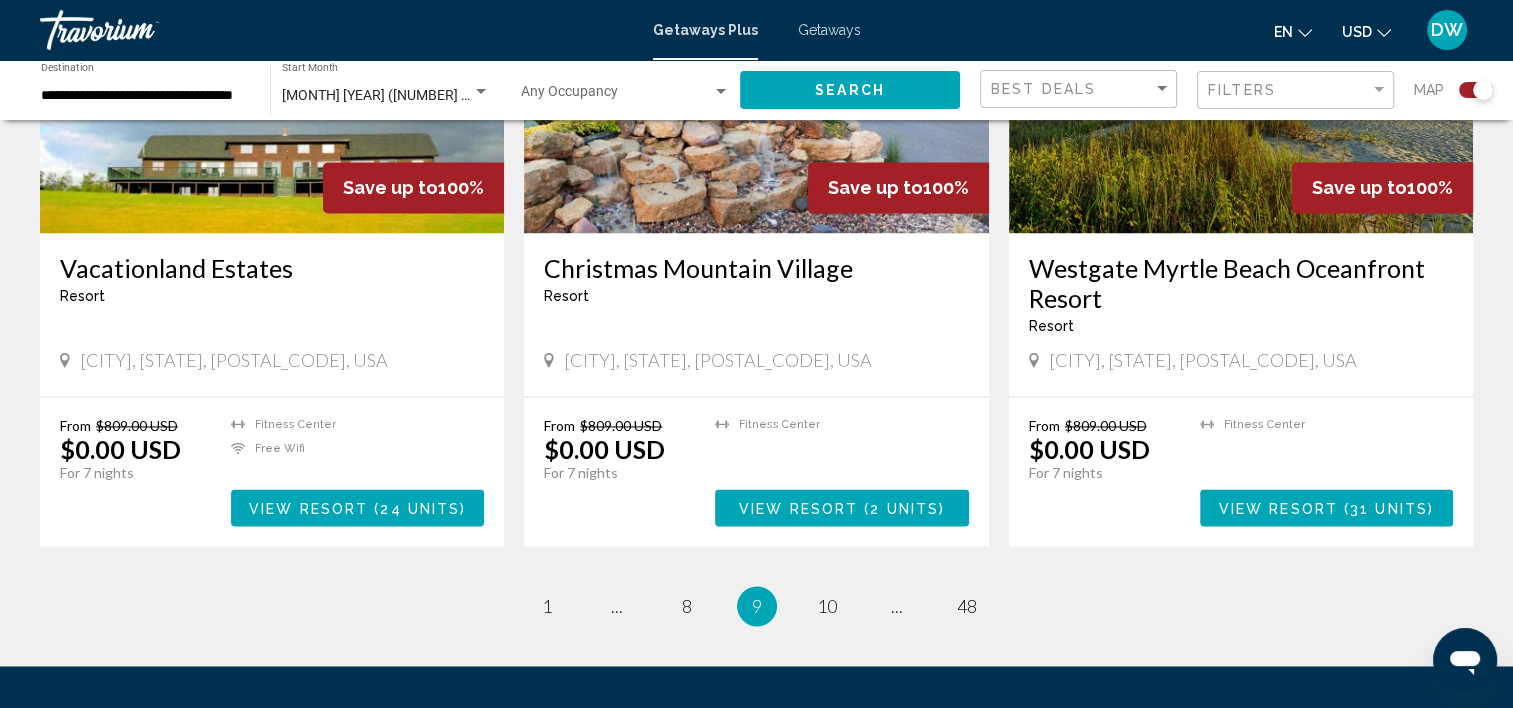 scroll, scrollTop: 2900, scrollLeft: 0, axis: vertical 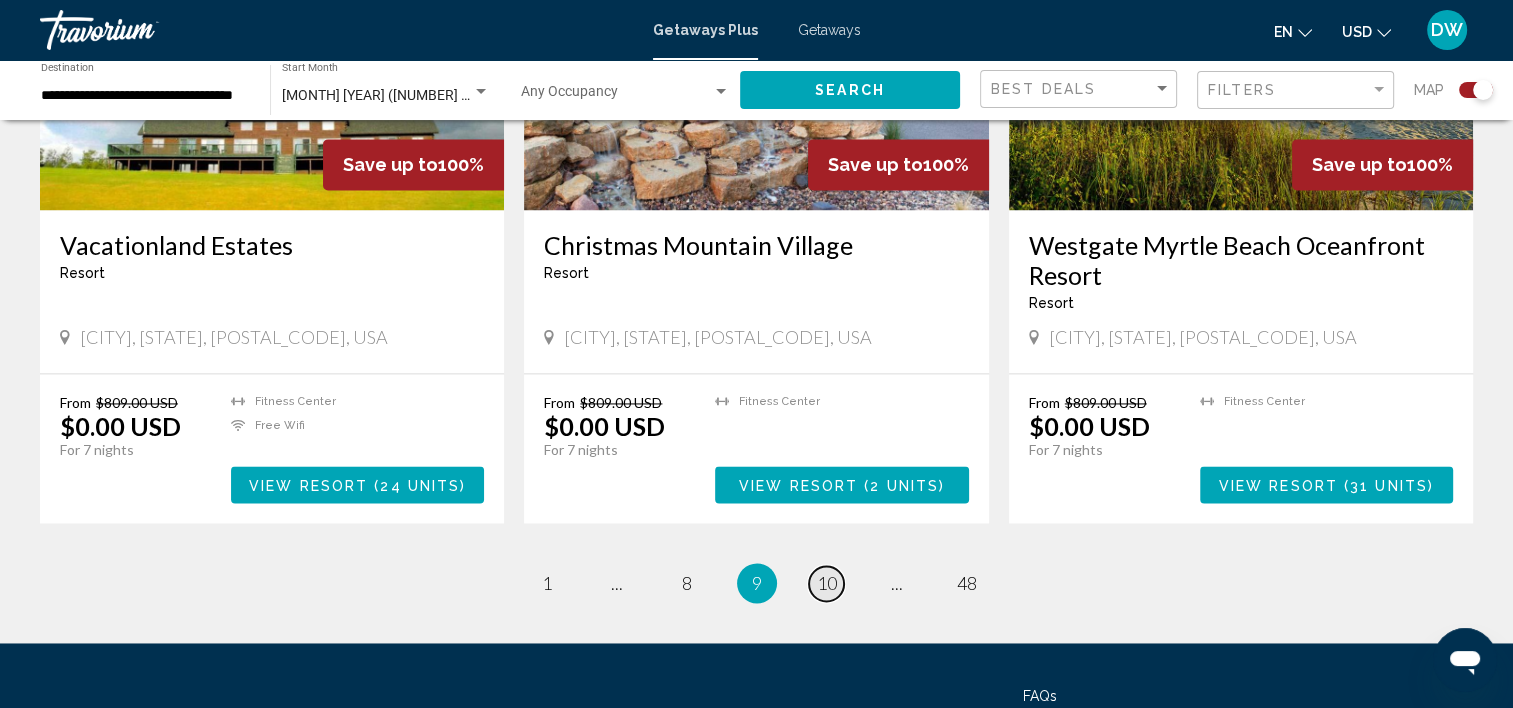 click on "10" at bounding box center (827, 583) 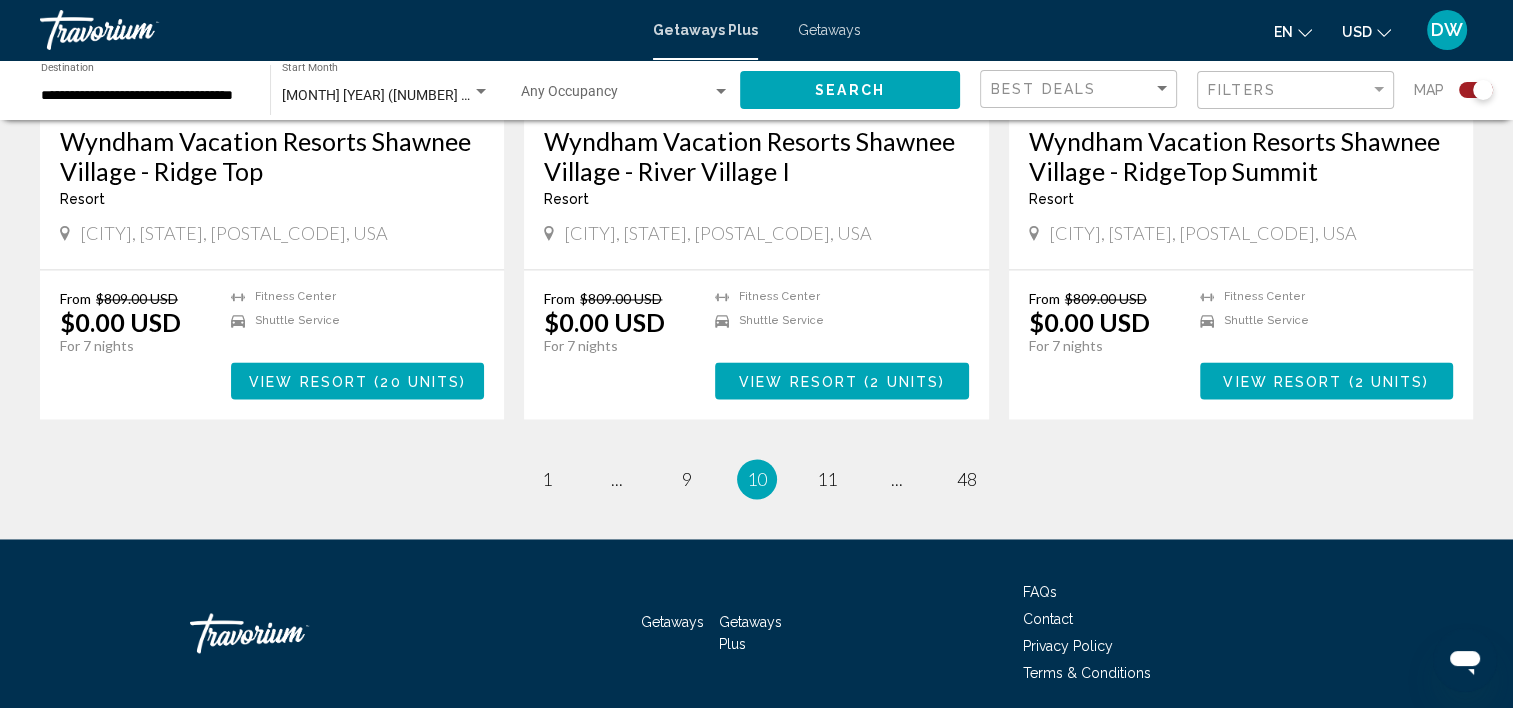 scroll, scrollTop: 3000, scrollLeft: 0, axis: vertical 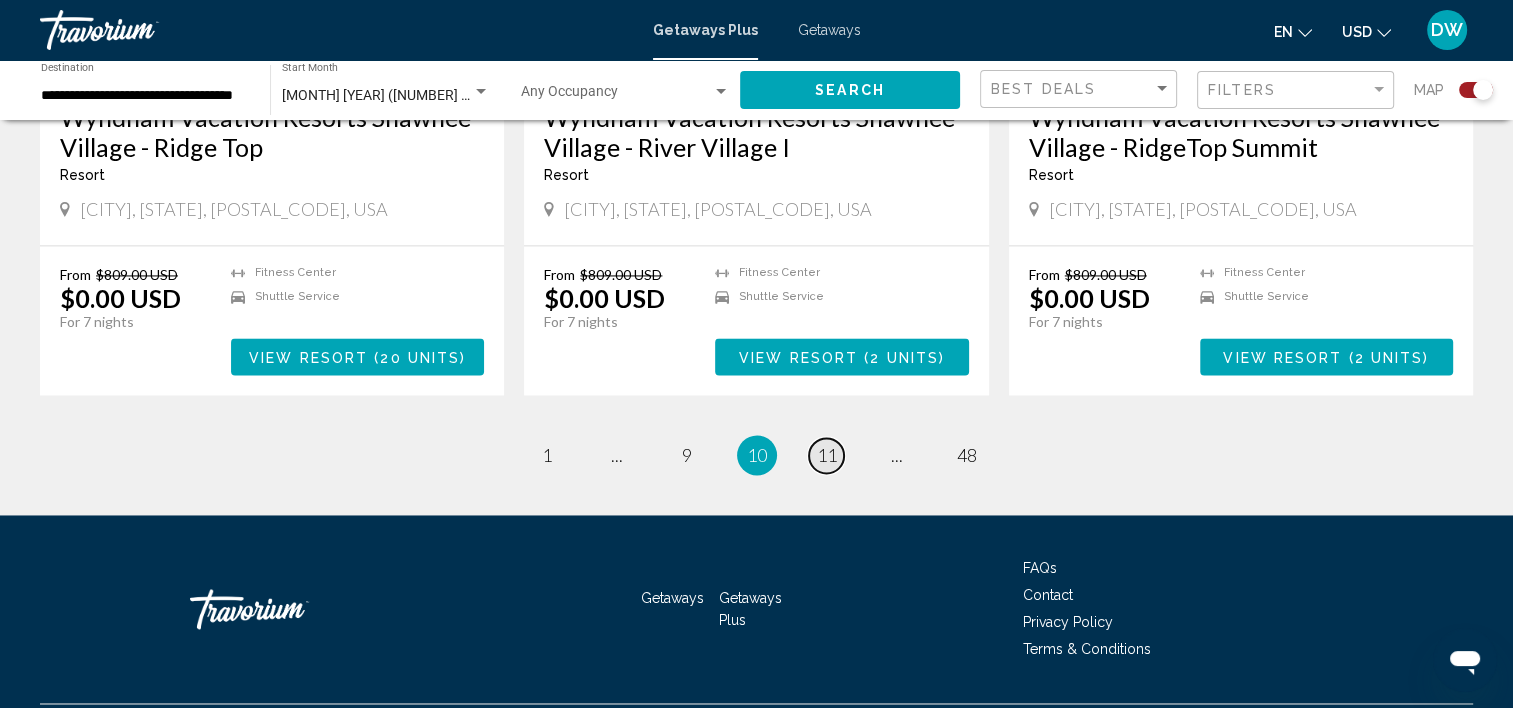 click on "11" at bounding box center (827, 455) 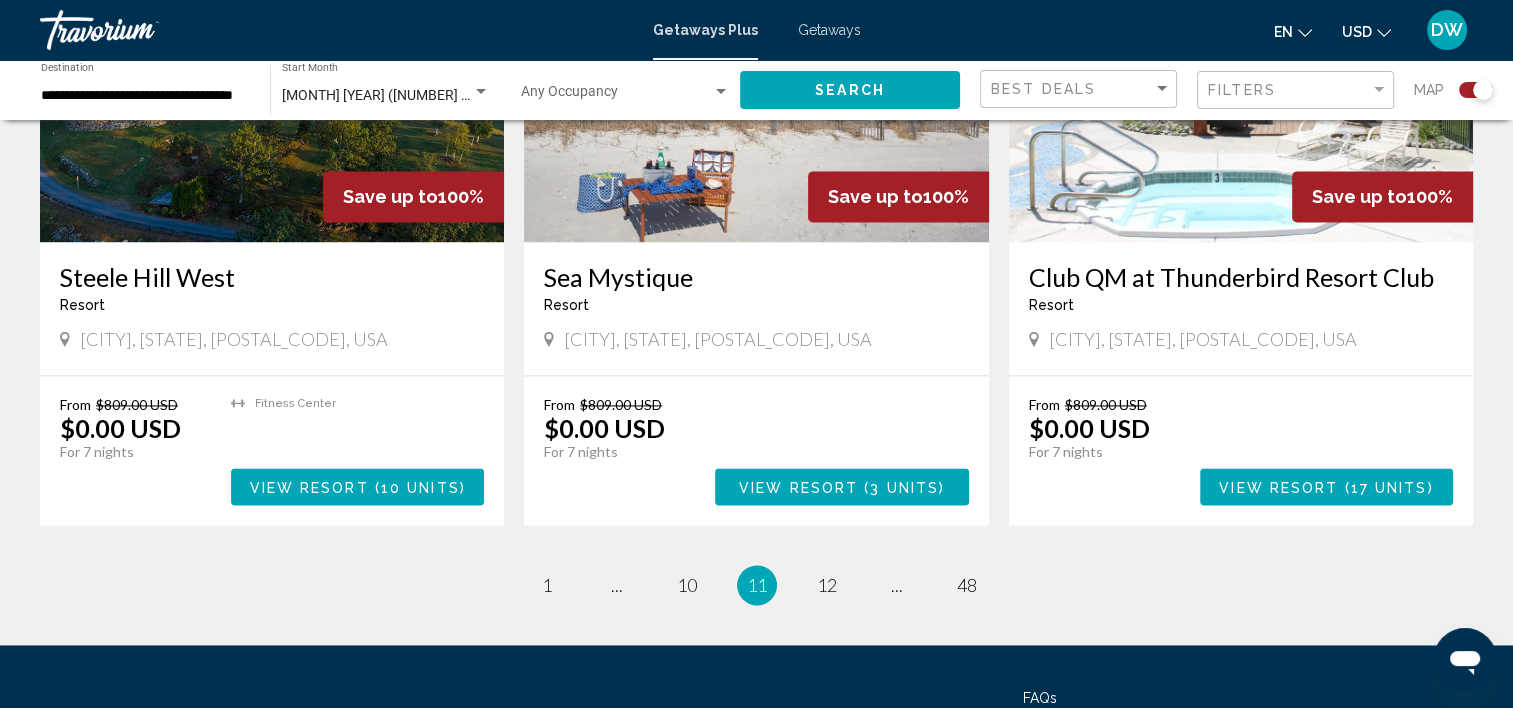 scroll, scrollTop: 2900, scrollLeft: 0, axis: vertical 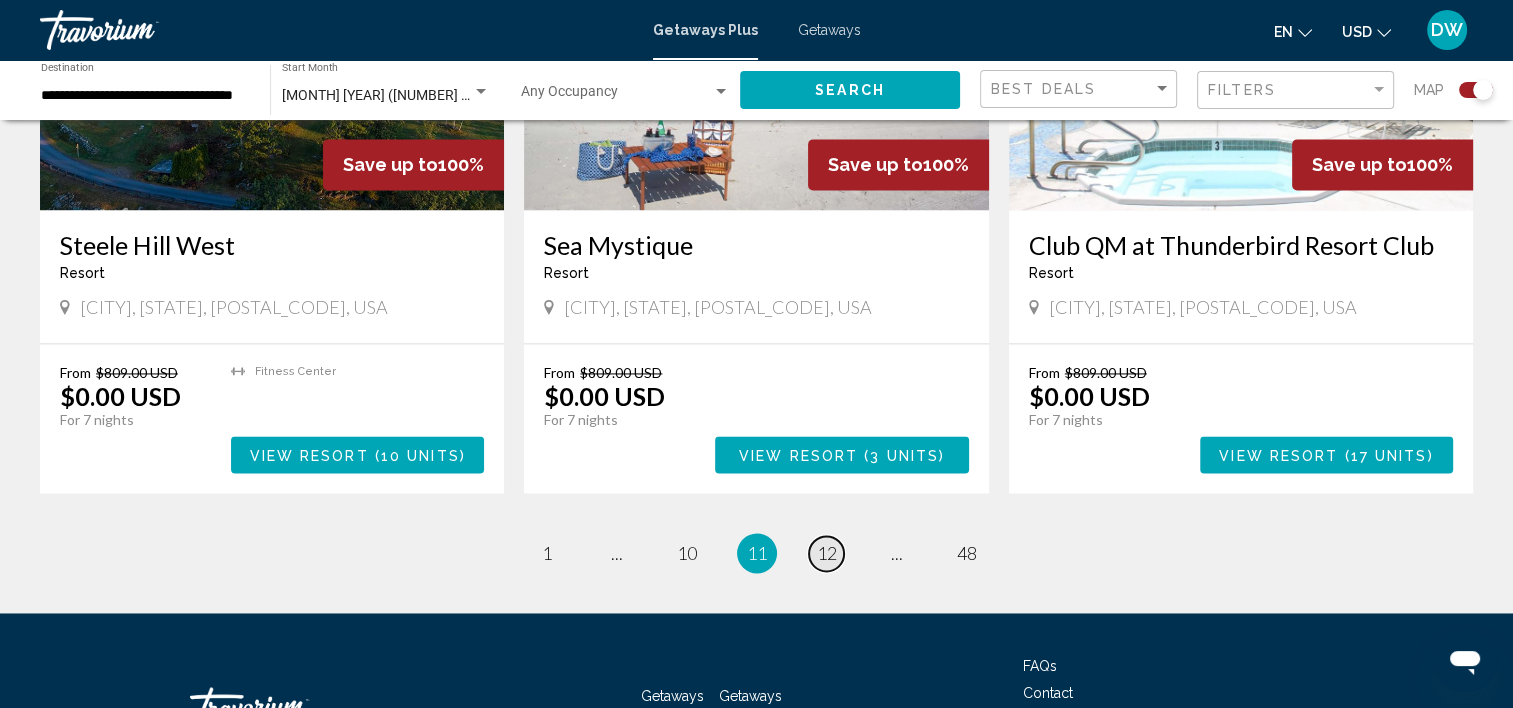 click on "12" at bounding box center [827, 553] 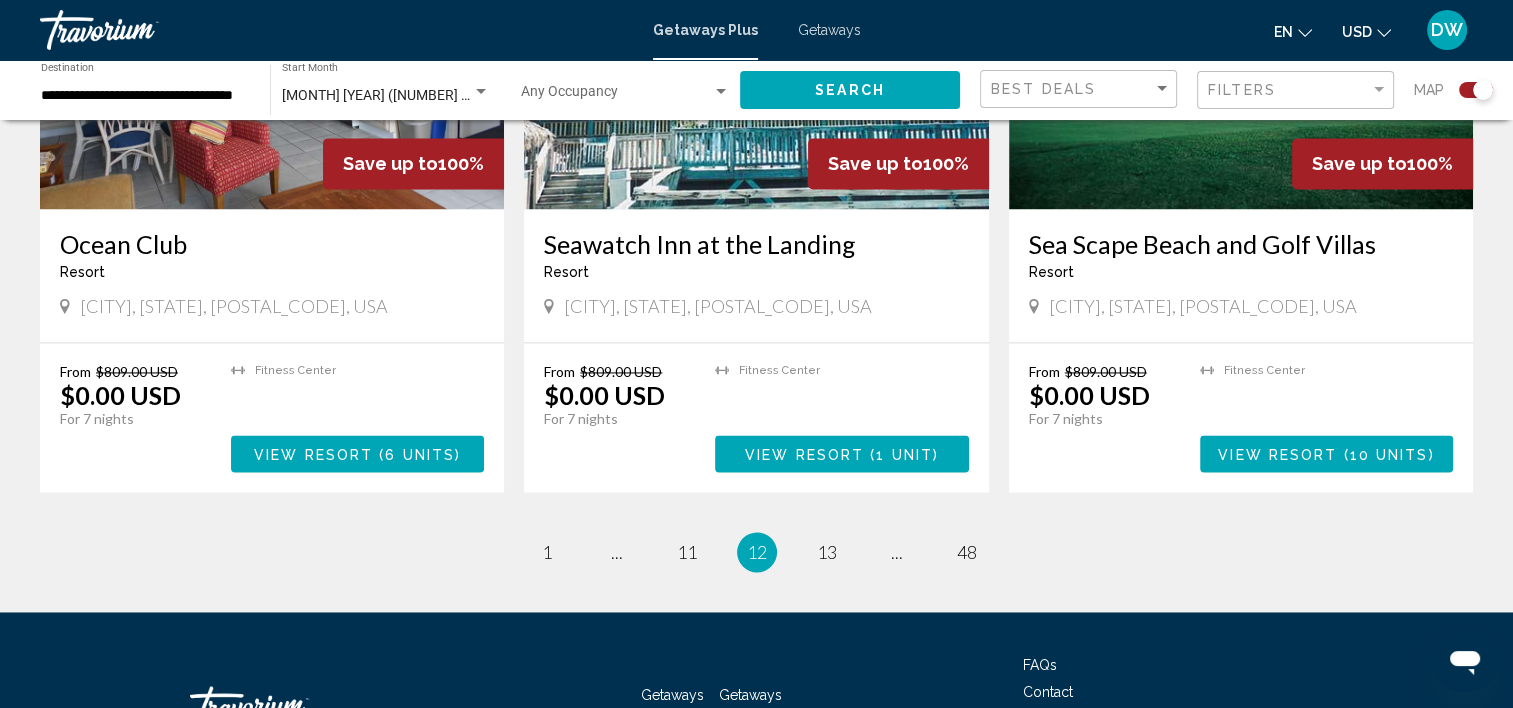 scroll, scrollTop: 3016, scrollLeft: 0, axis: vertical 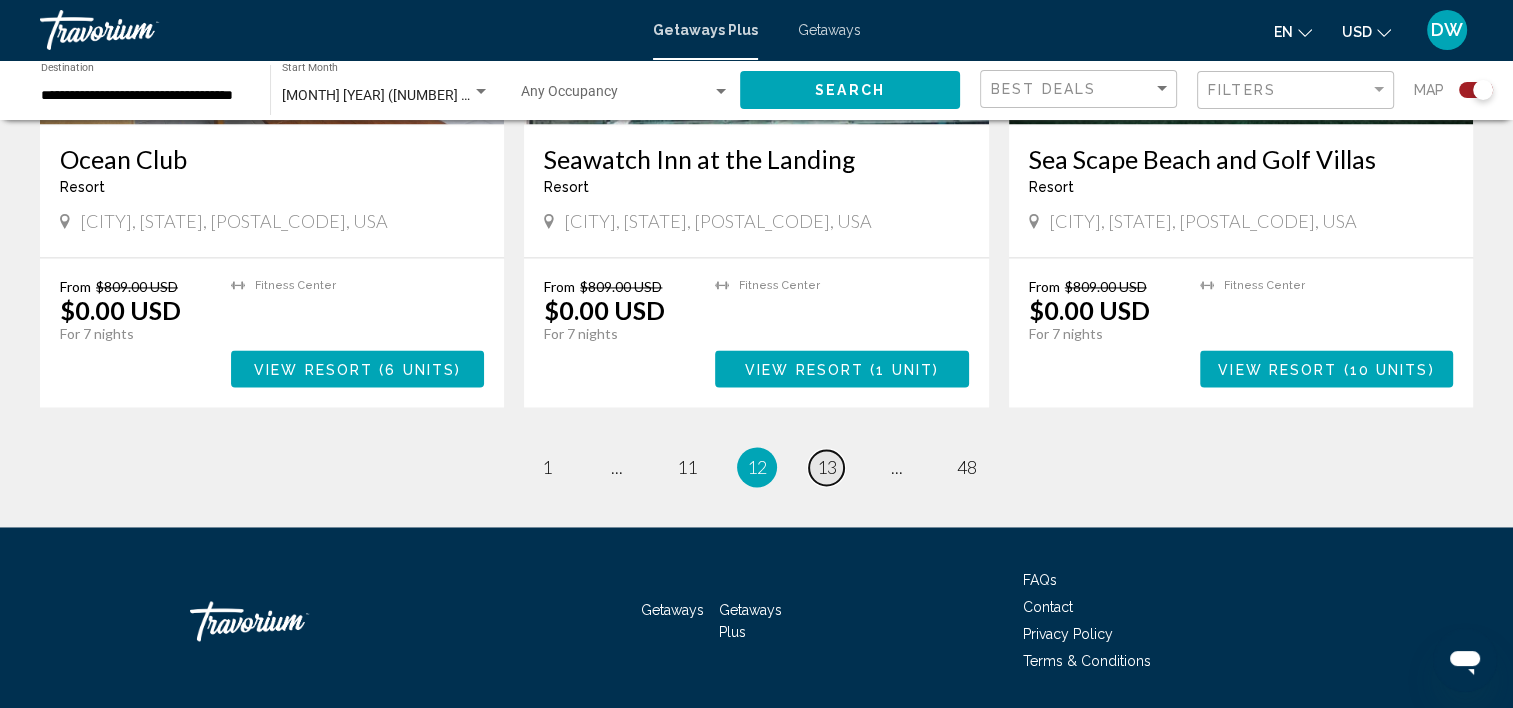 click on "13" at bounding box center (827, 467) 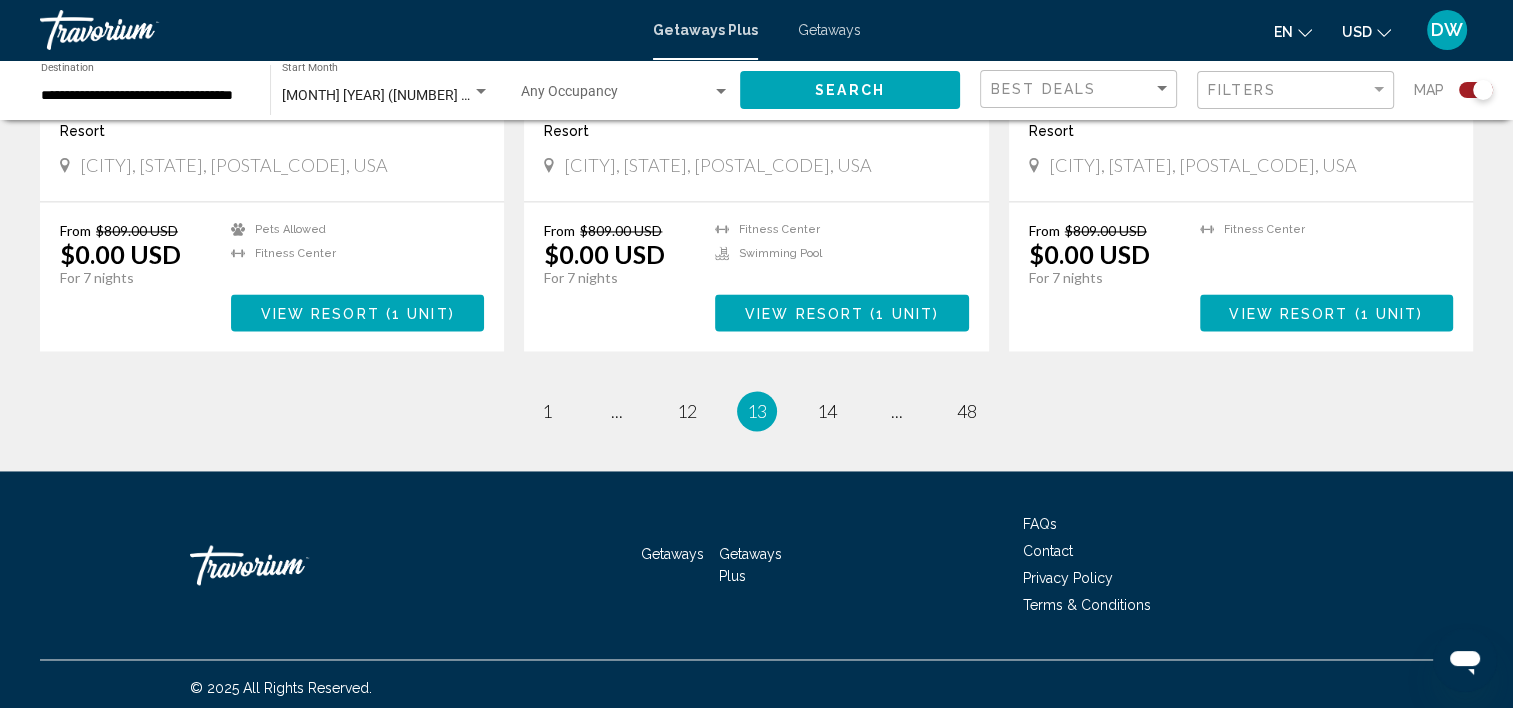 scroll, scrollTop: 3047, scrollLeft: 0, axis: vertical 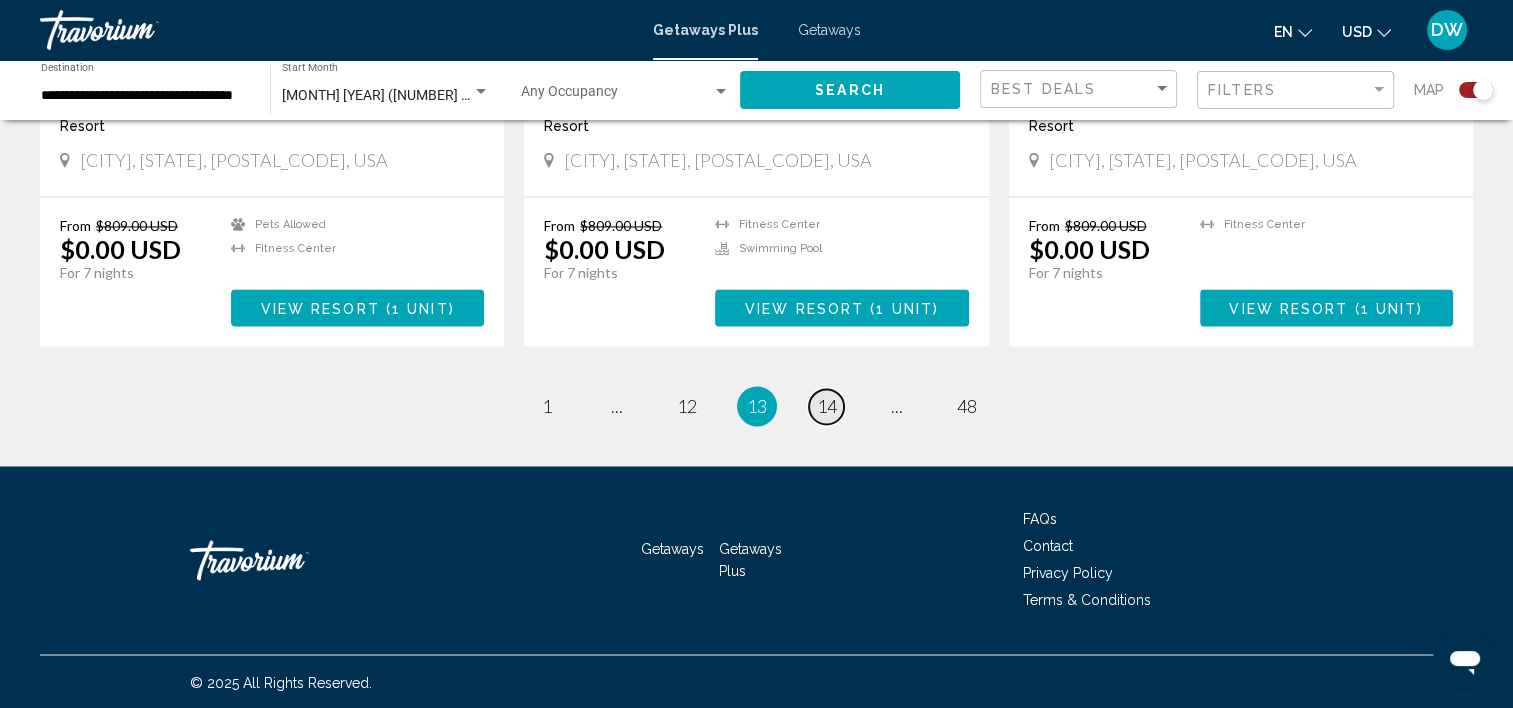 click on "14" at bounding box center (827, 406) 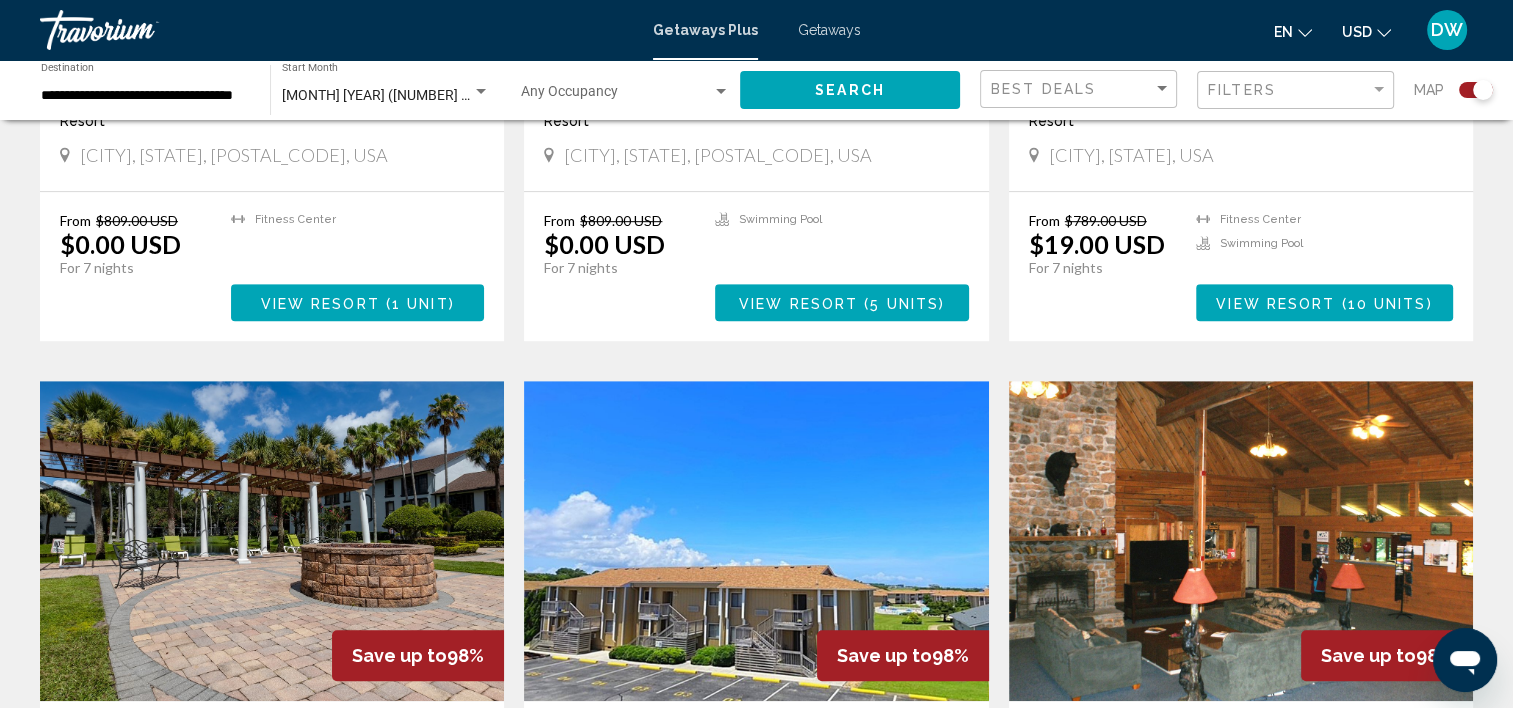 scroll, scrollTop: 1100, scrollLeft: 0, axis: vertical 